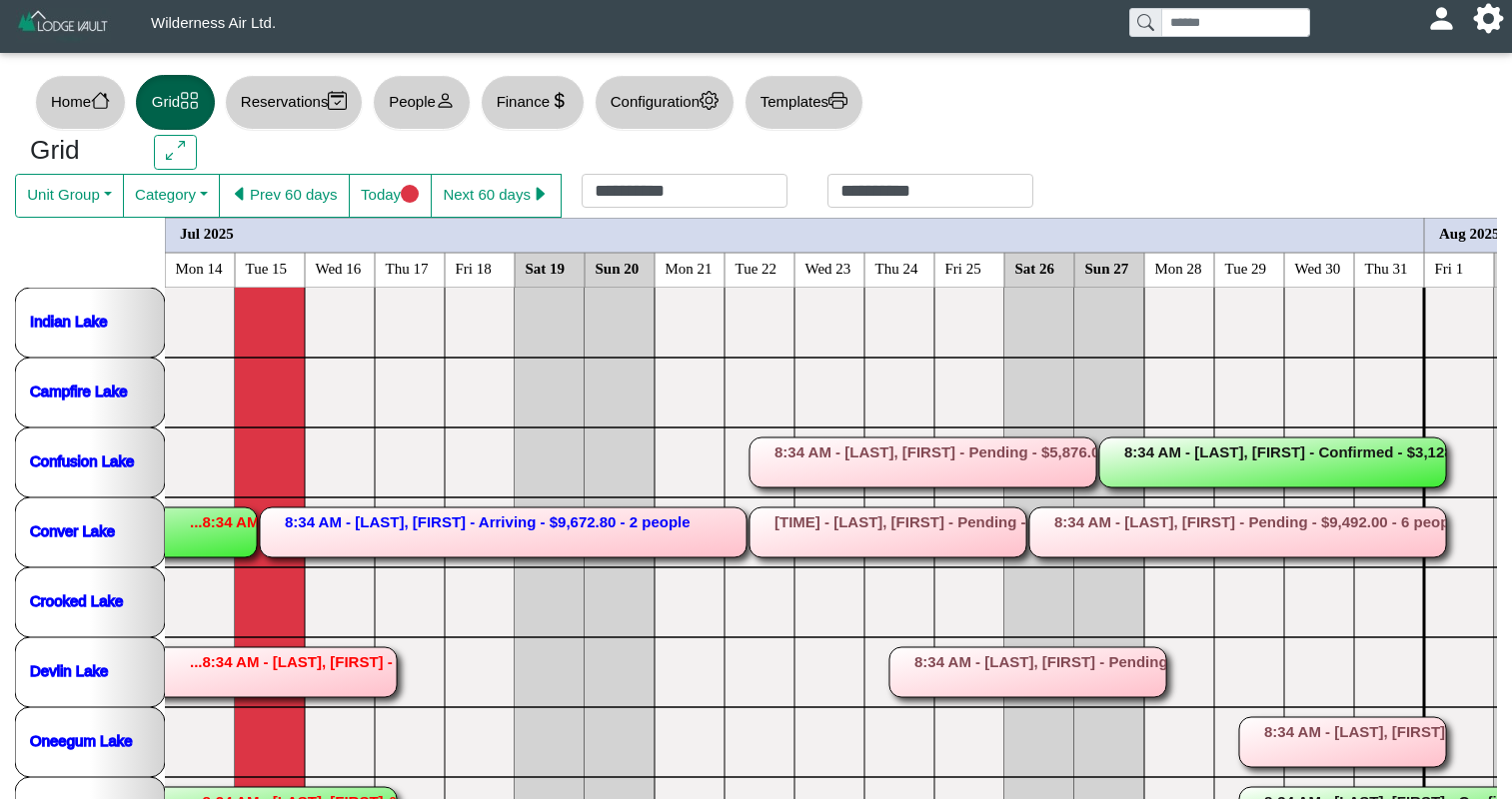 scroll, scrollTop: 0, scrollLeft: 0, axis: both 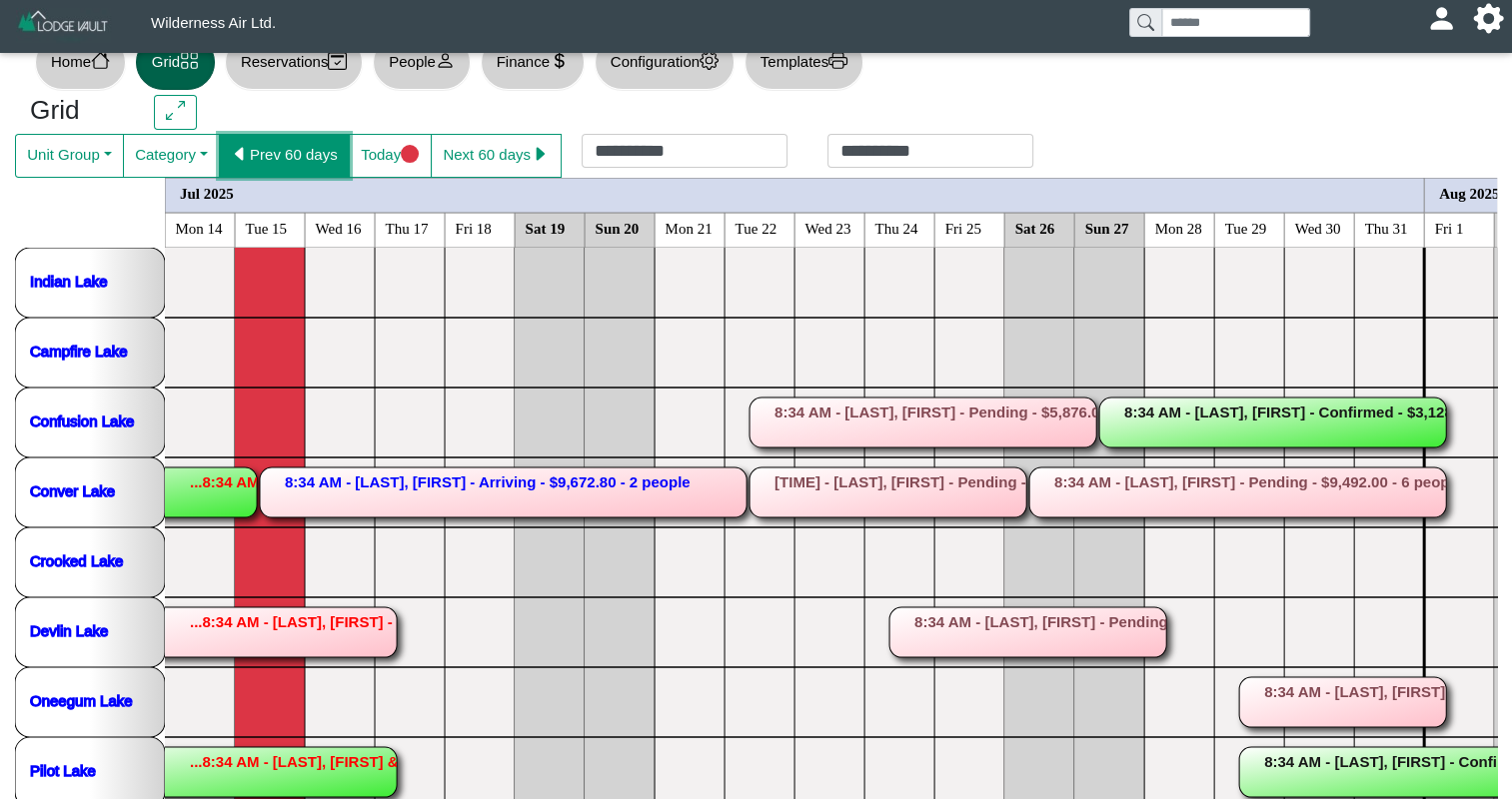 click on "Prev 60 days" at bounding box center [284, 156] 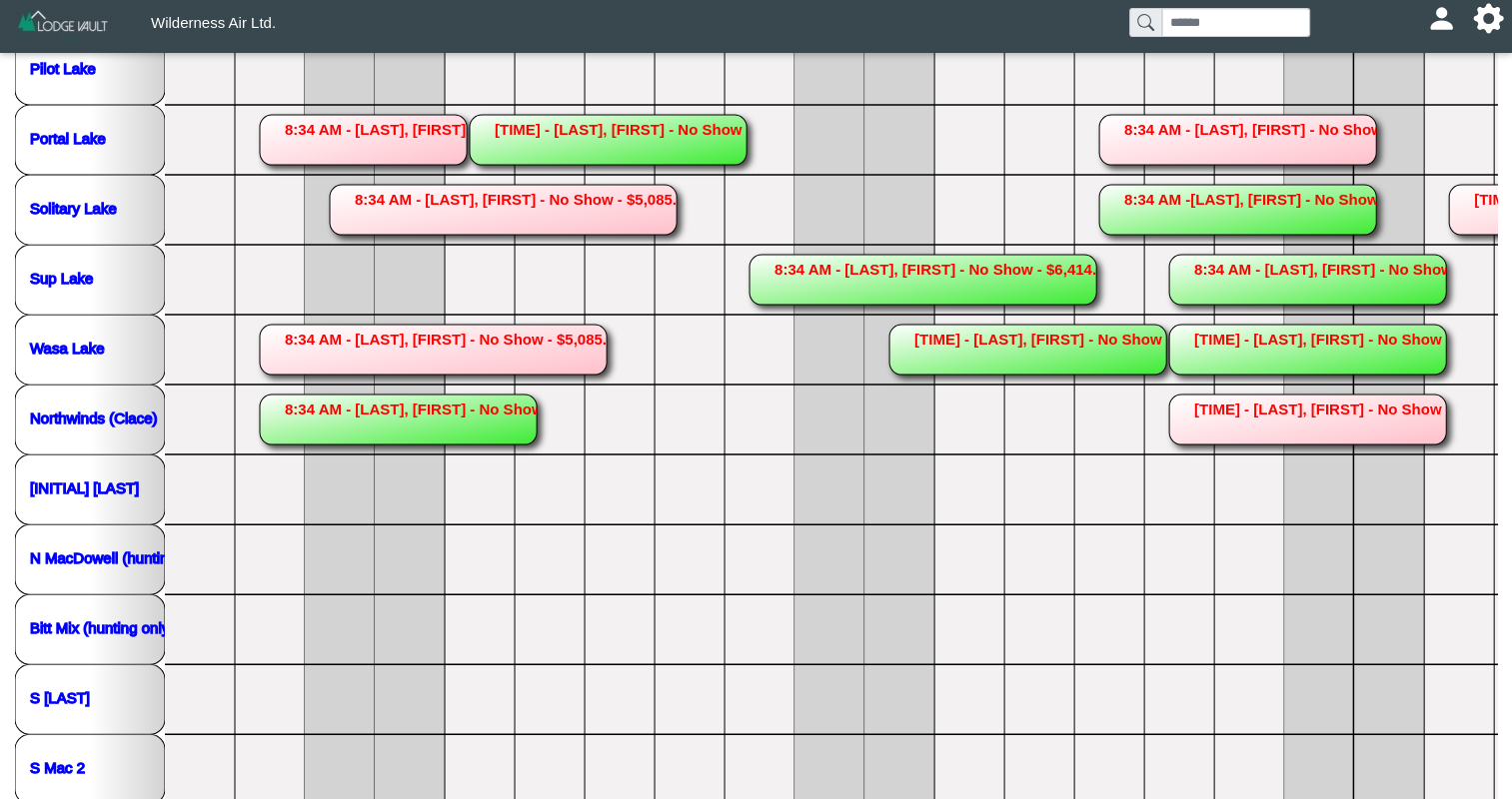 scroll, scrollTop: 831, scrollLeft: 0, axis: vertical 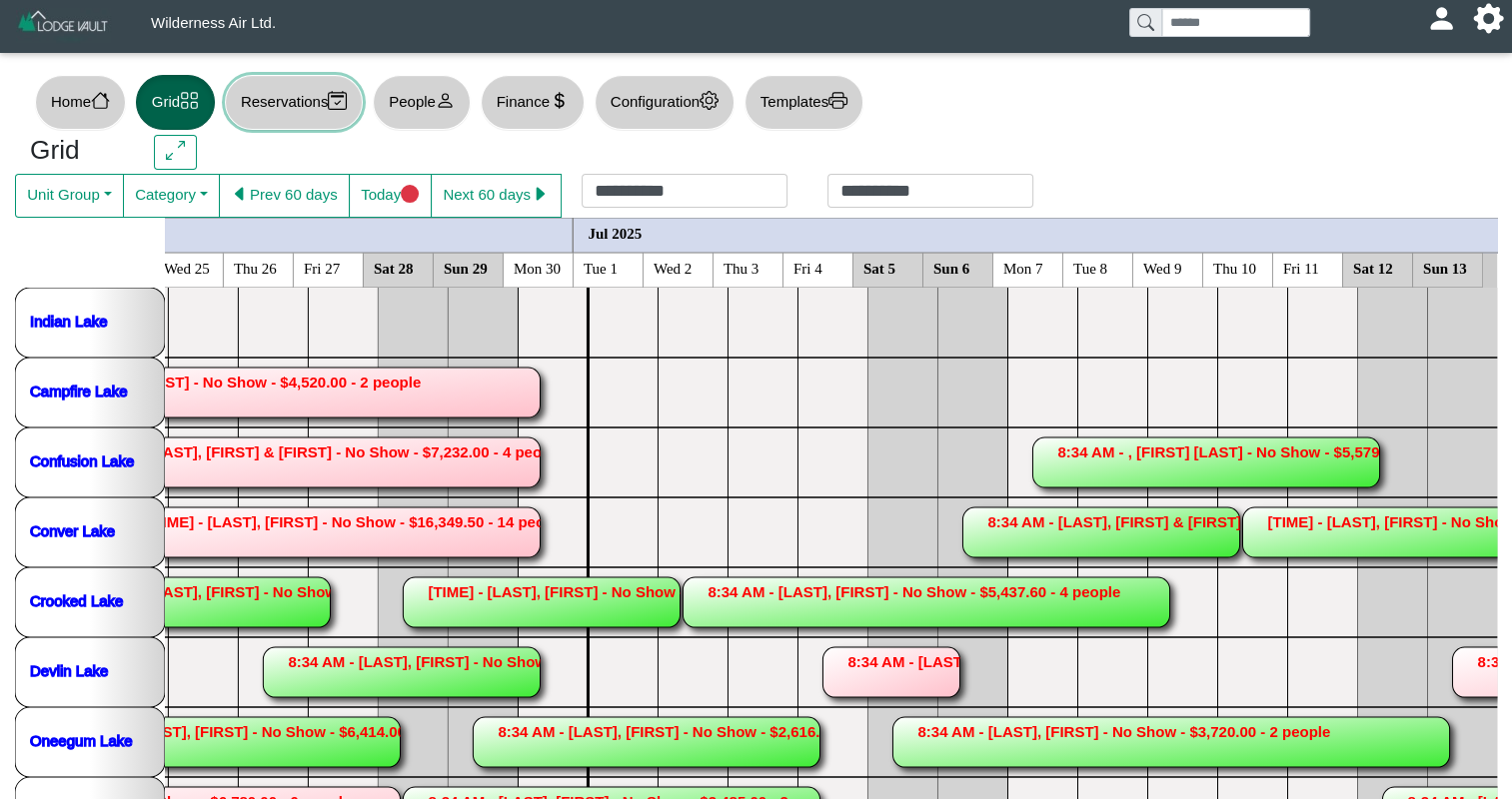 click on "Reservations" at bounding box center [294, 102] 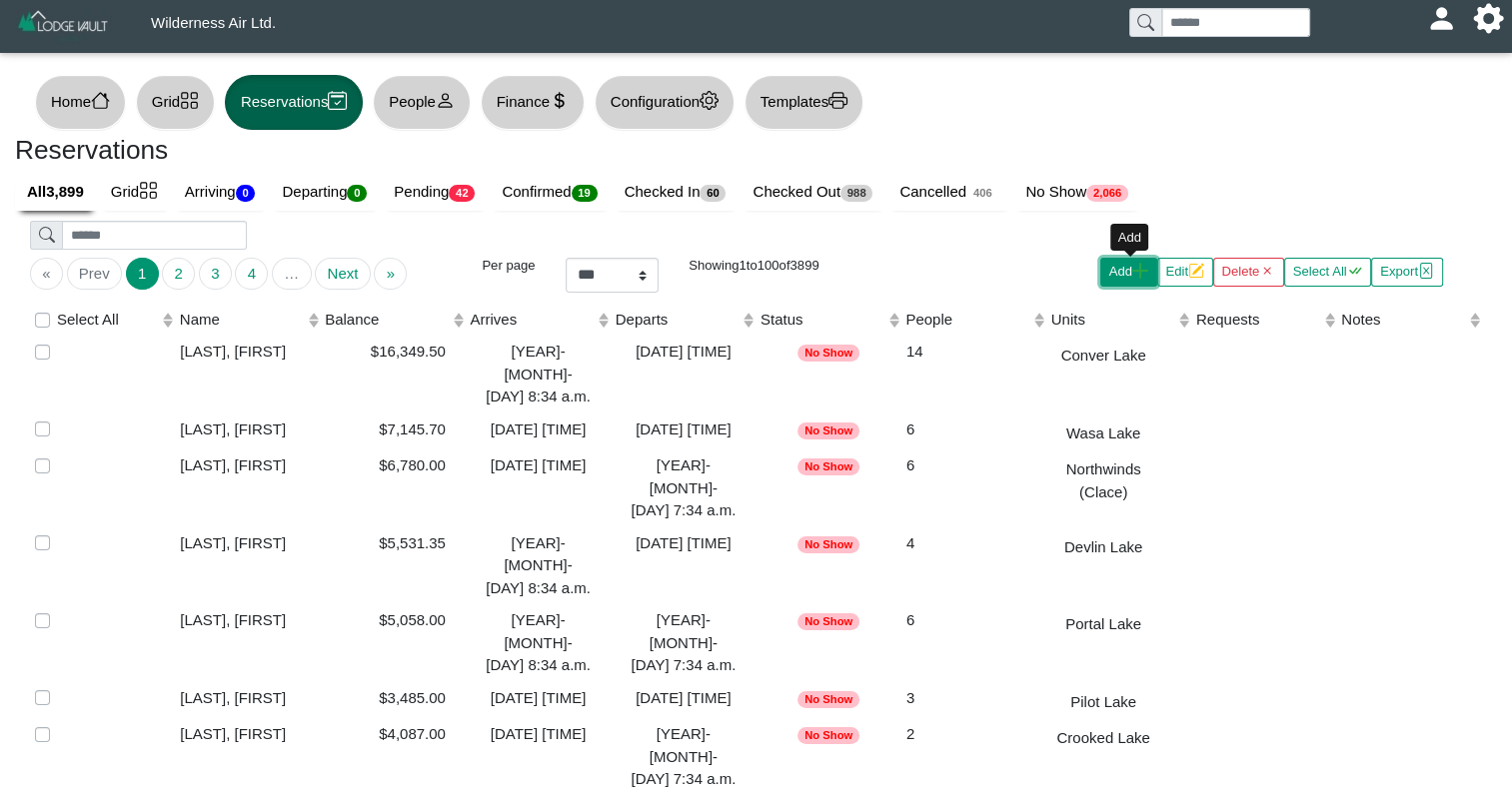 click on "Add" at bounding box center (1128, 272) 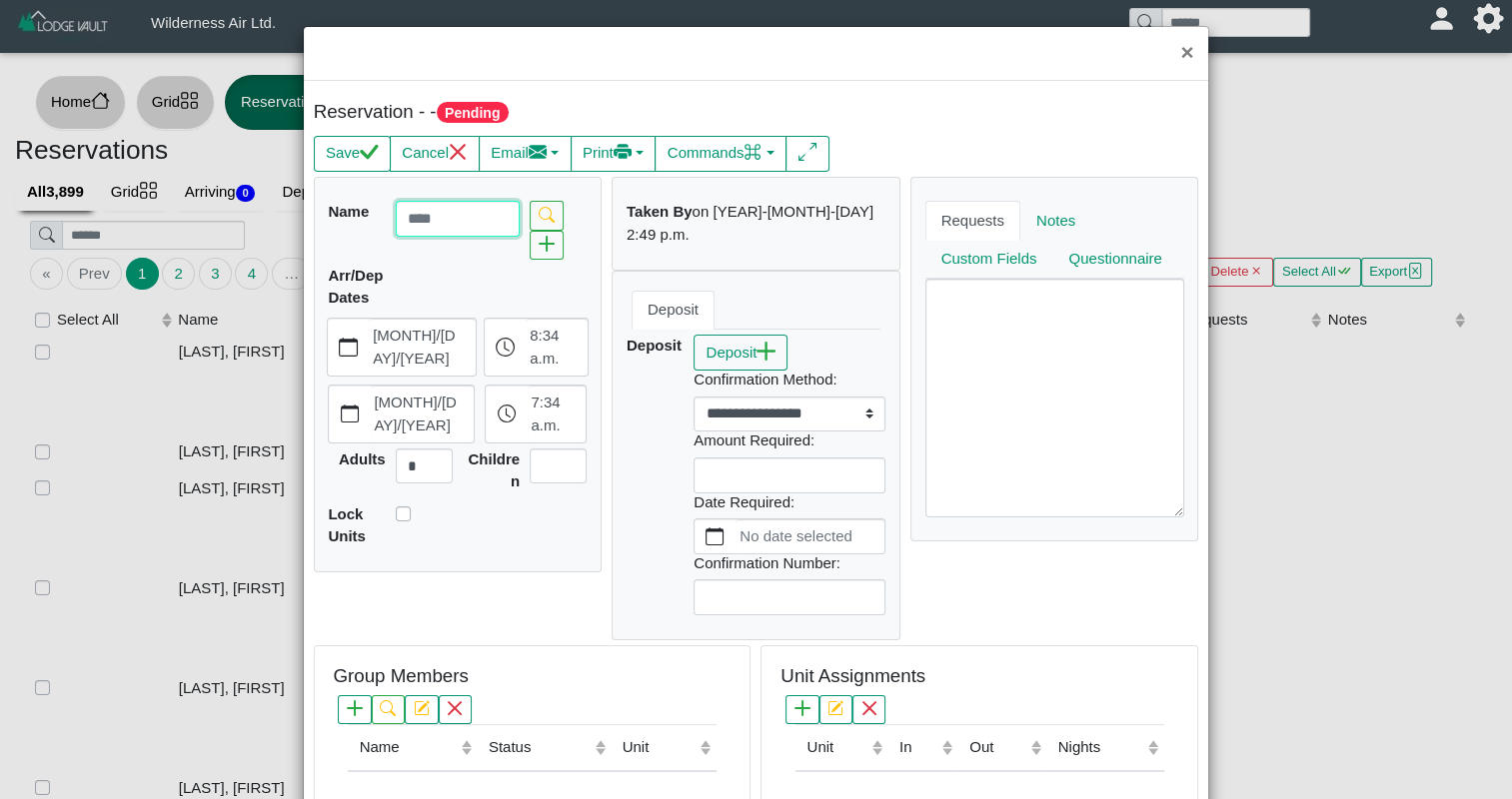 click at bounding box center (458, 219) 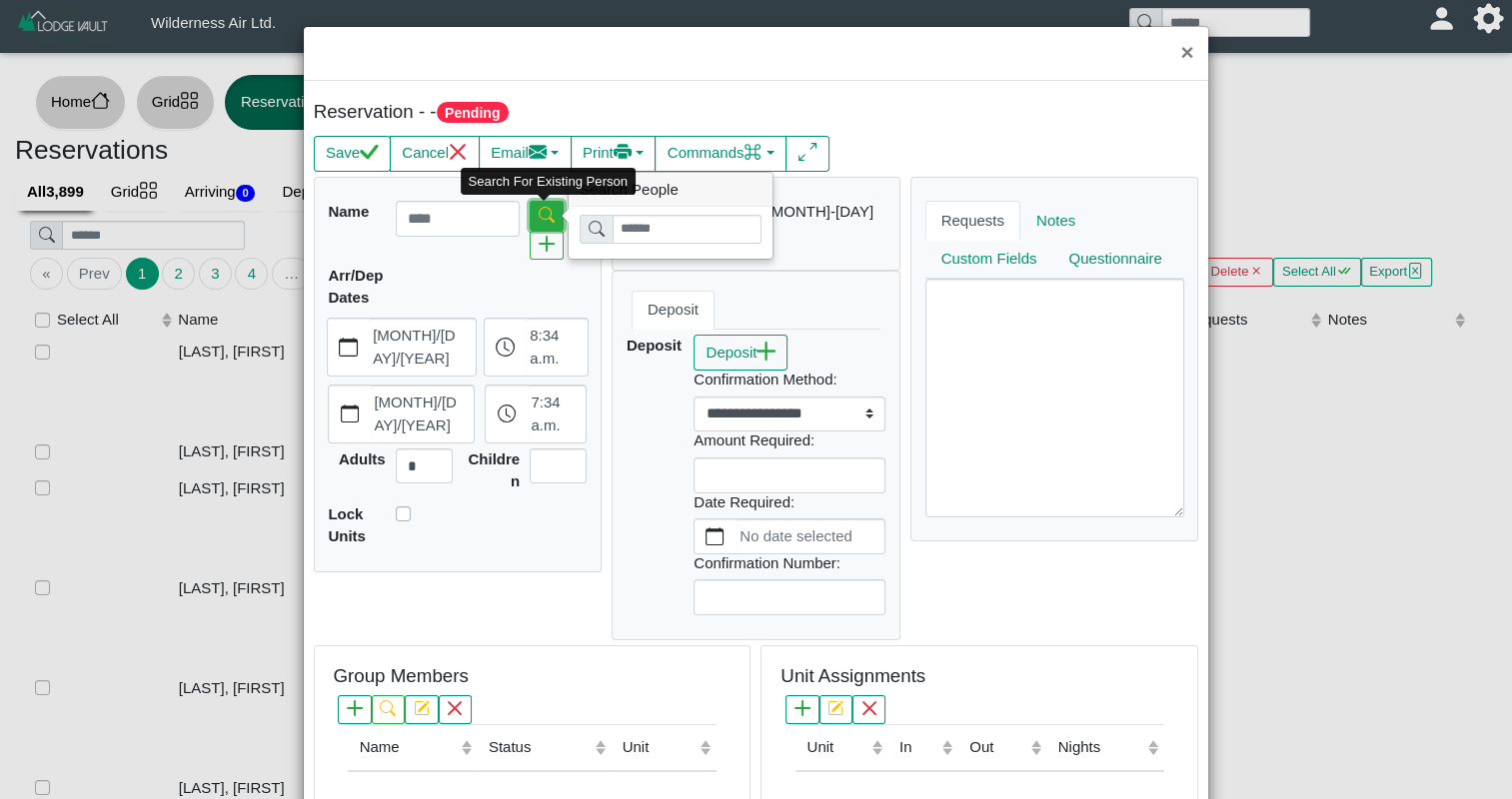 click 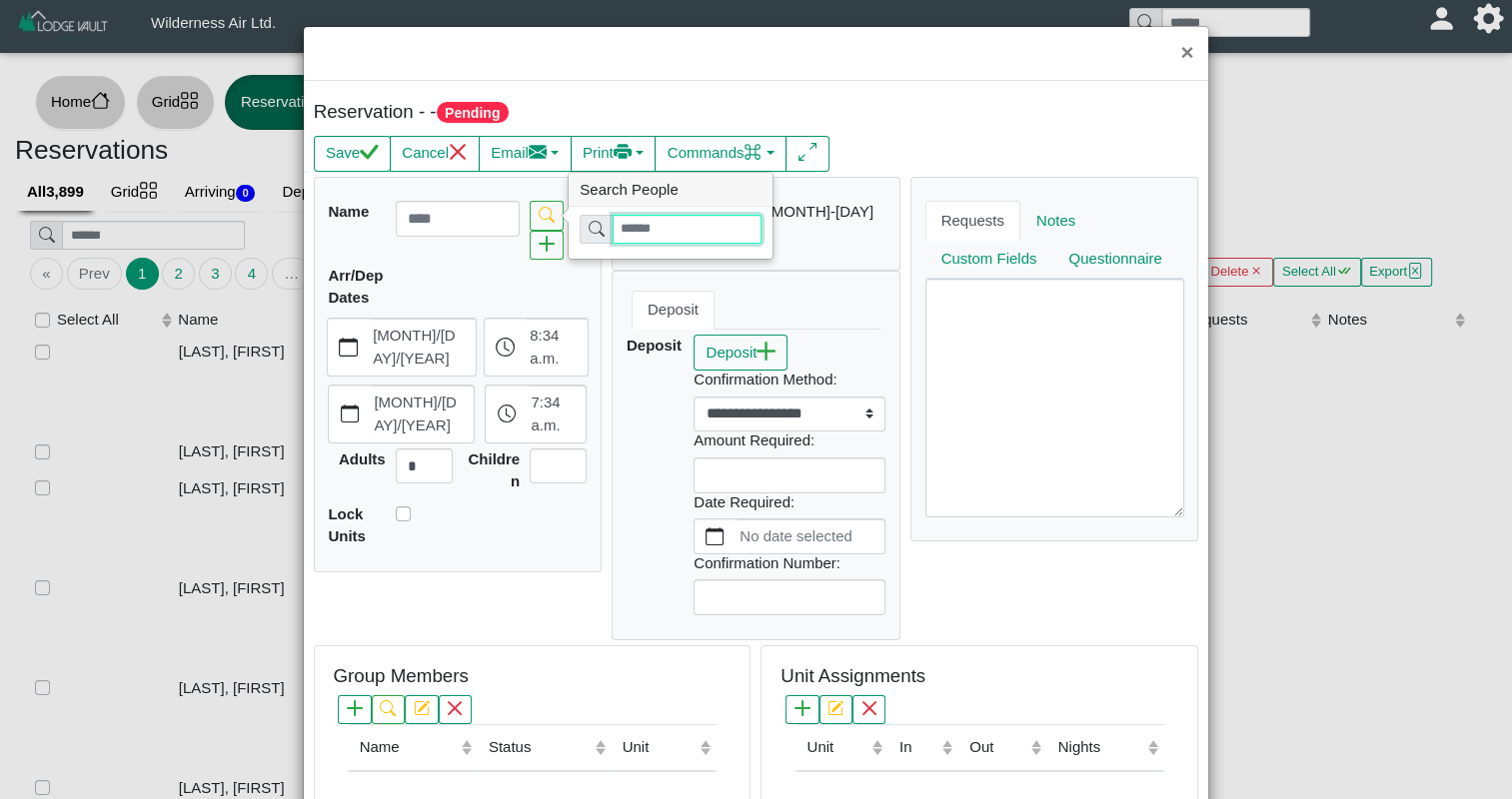 click at bounding box center (687, 229) 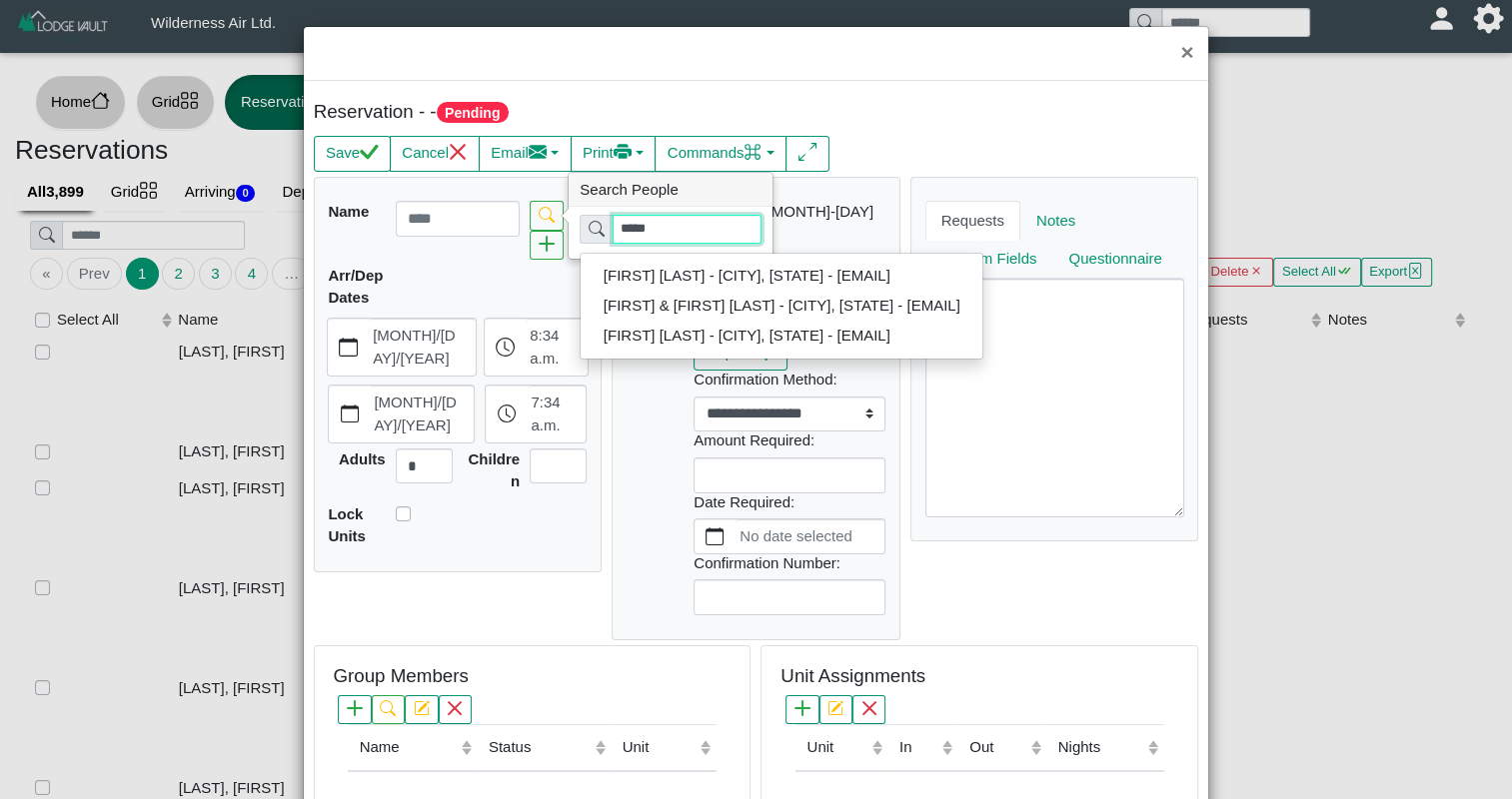 drag, startPoint x: 688, startPoint y: 233, endPoint x: 601, endPoint y: 220, distance: 87.965902 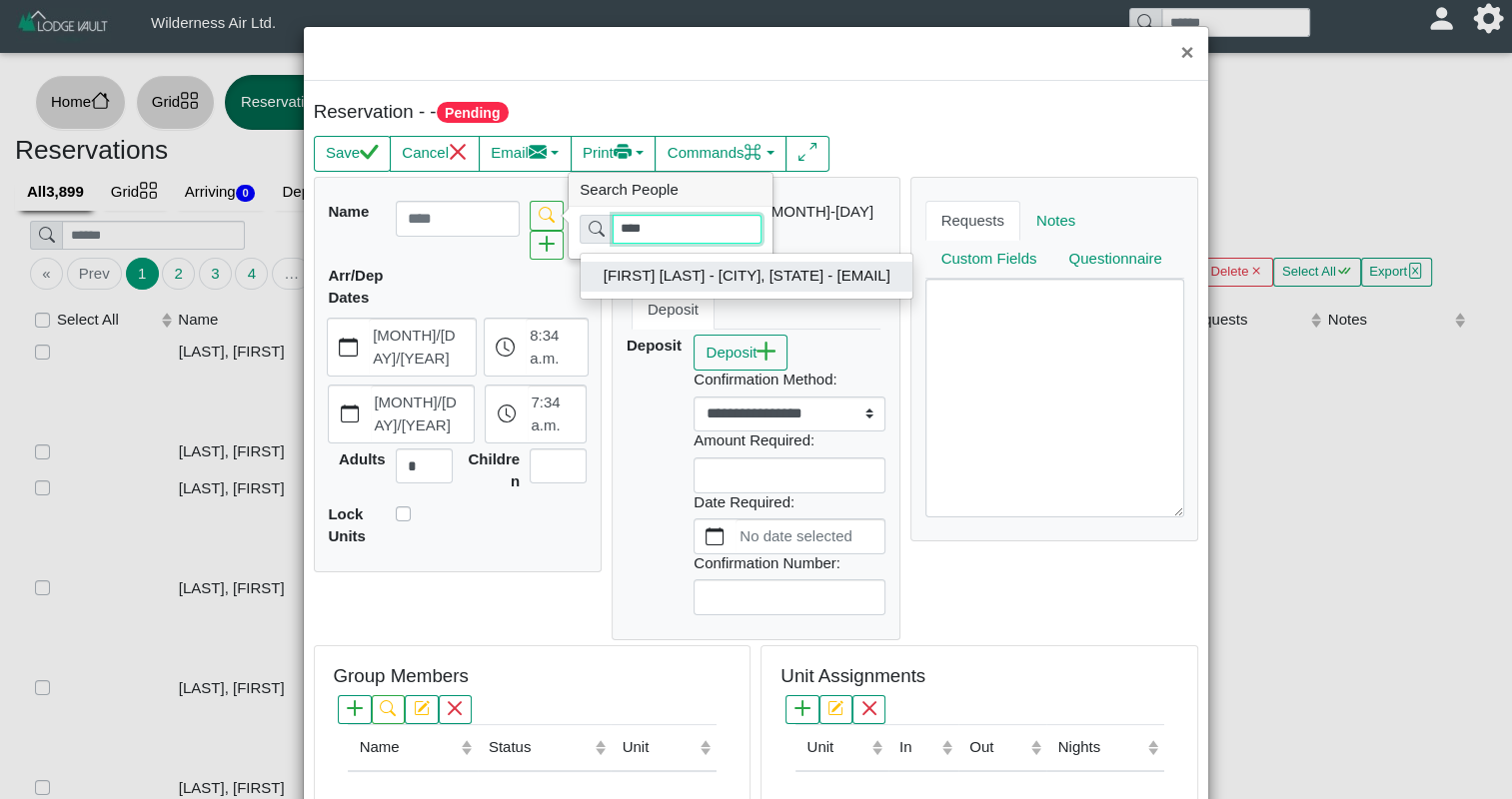 type on "****" 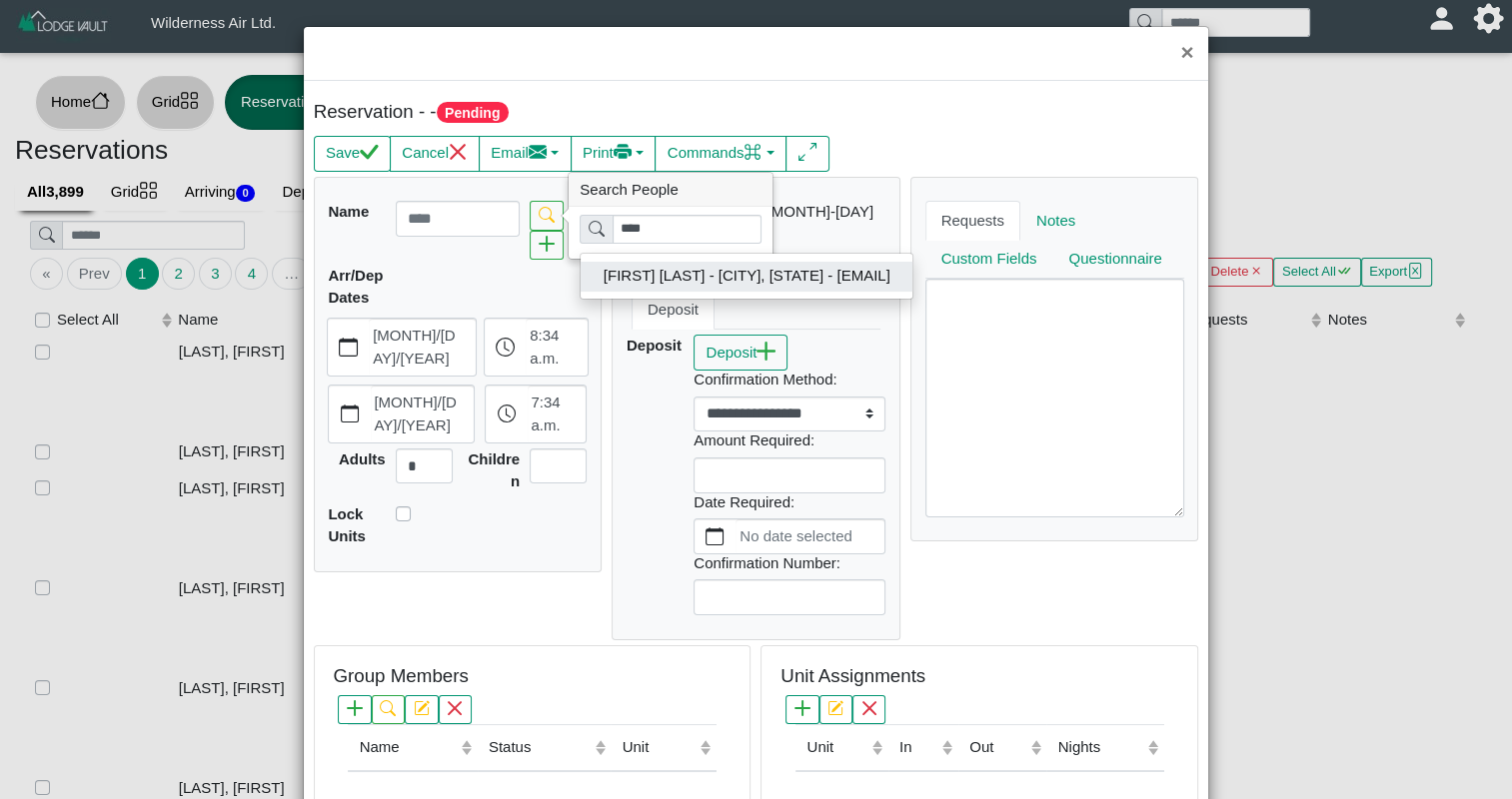 click on "[FIRST] [LAST] - [CITY], [STATE] - [EMAIL]" at bounding box center (747, 277) 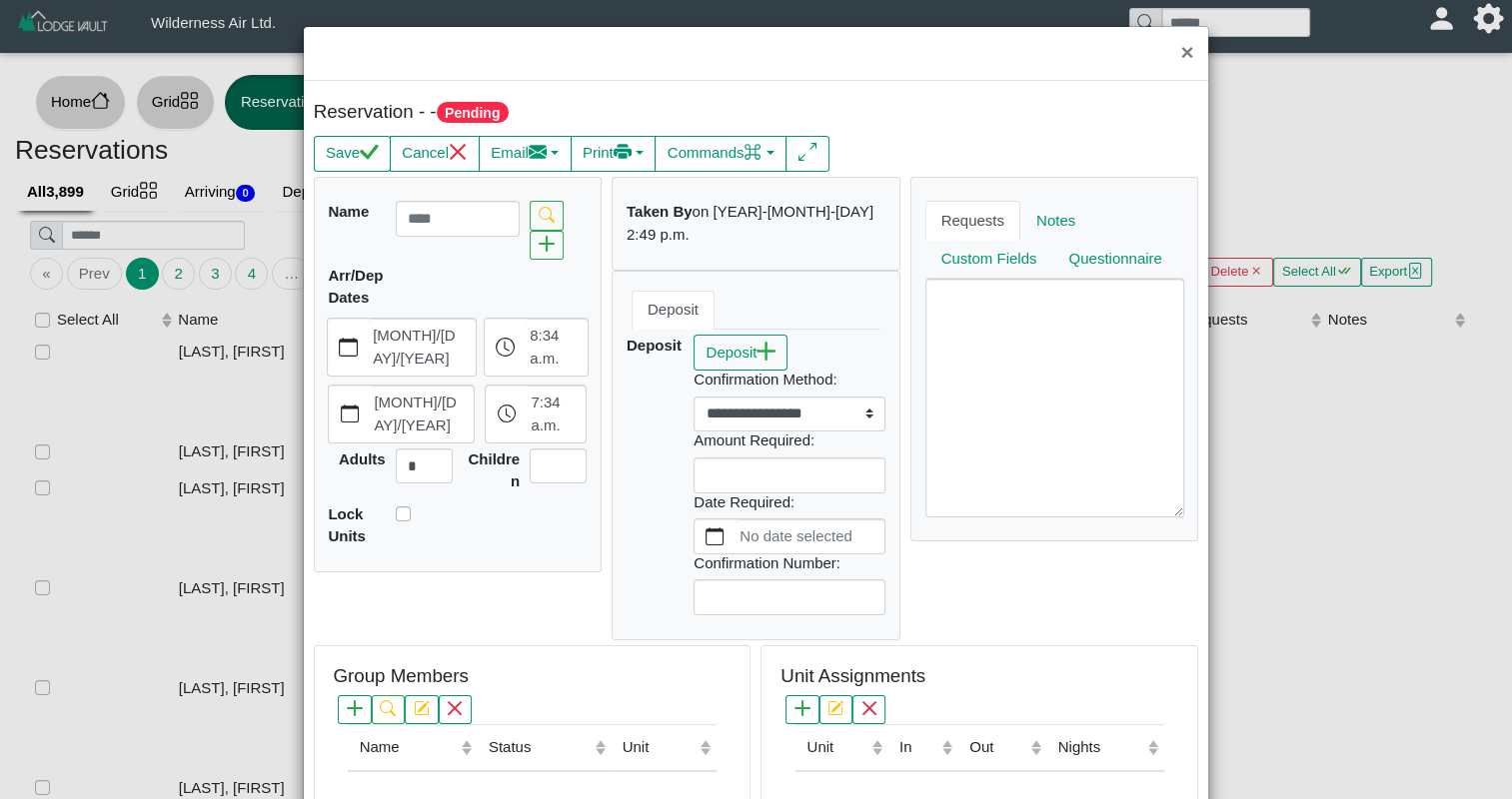 type on "**********" 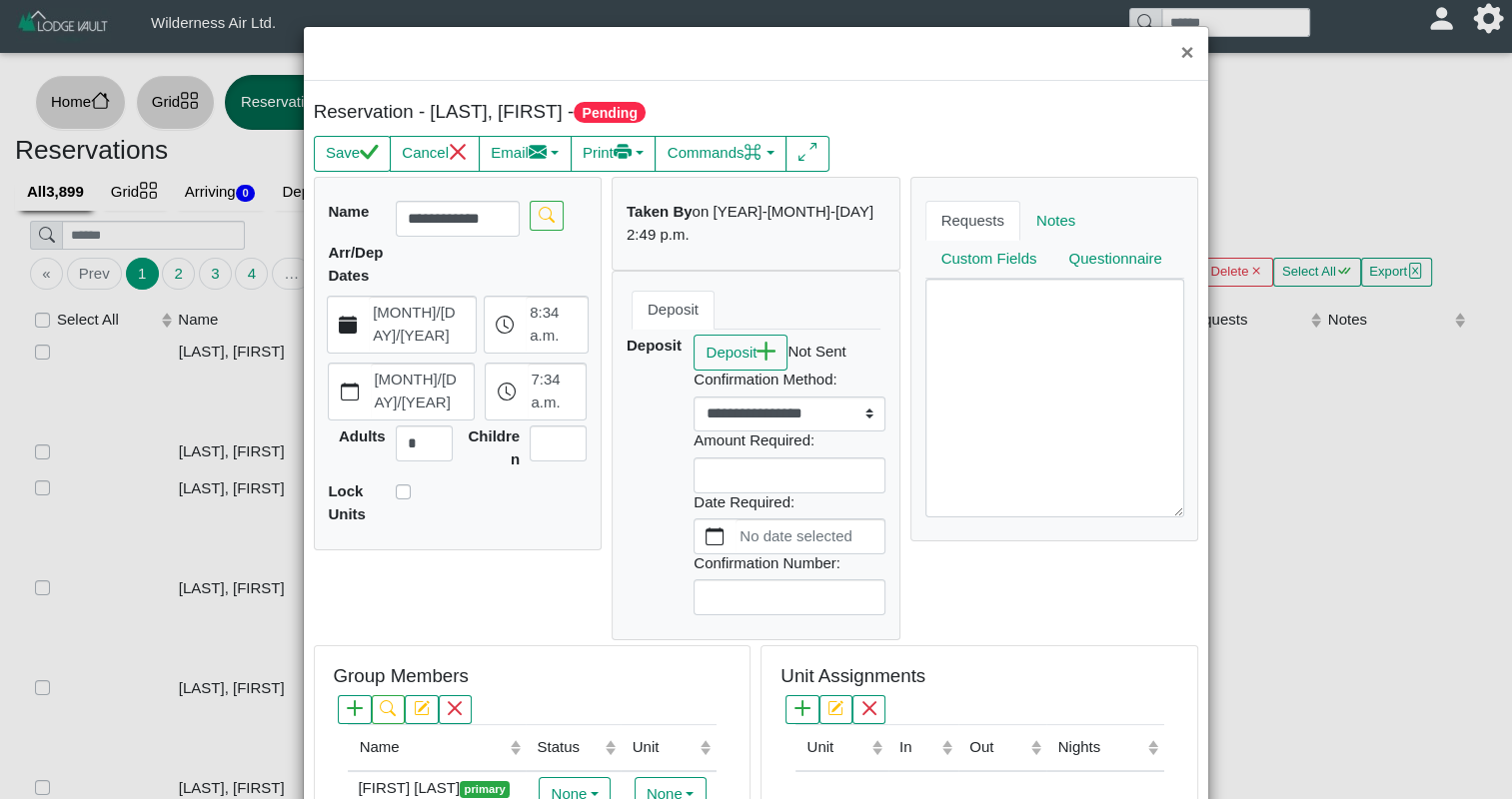 click on "[MONTH]/[DAY]/[YEAR]" at bounding box center [422, 325] 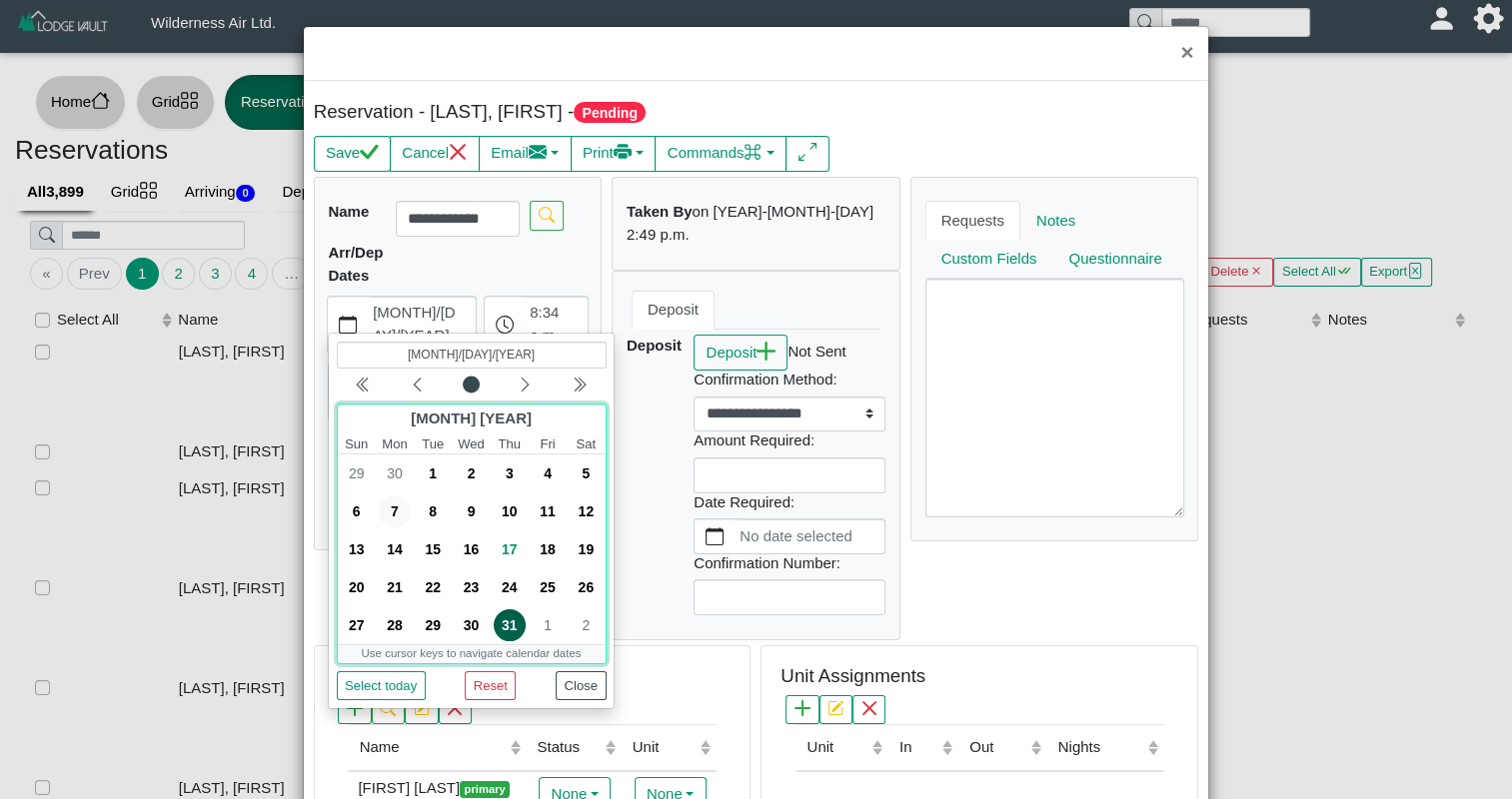click on "7" at bounding box center (395, 511) 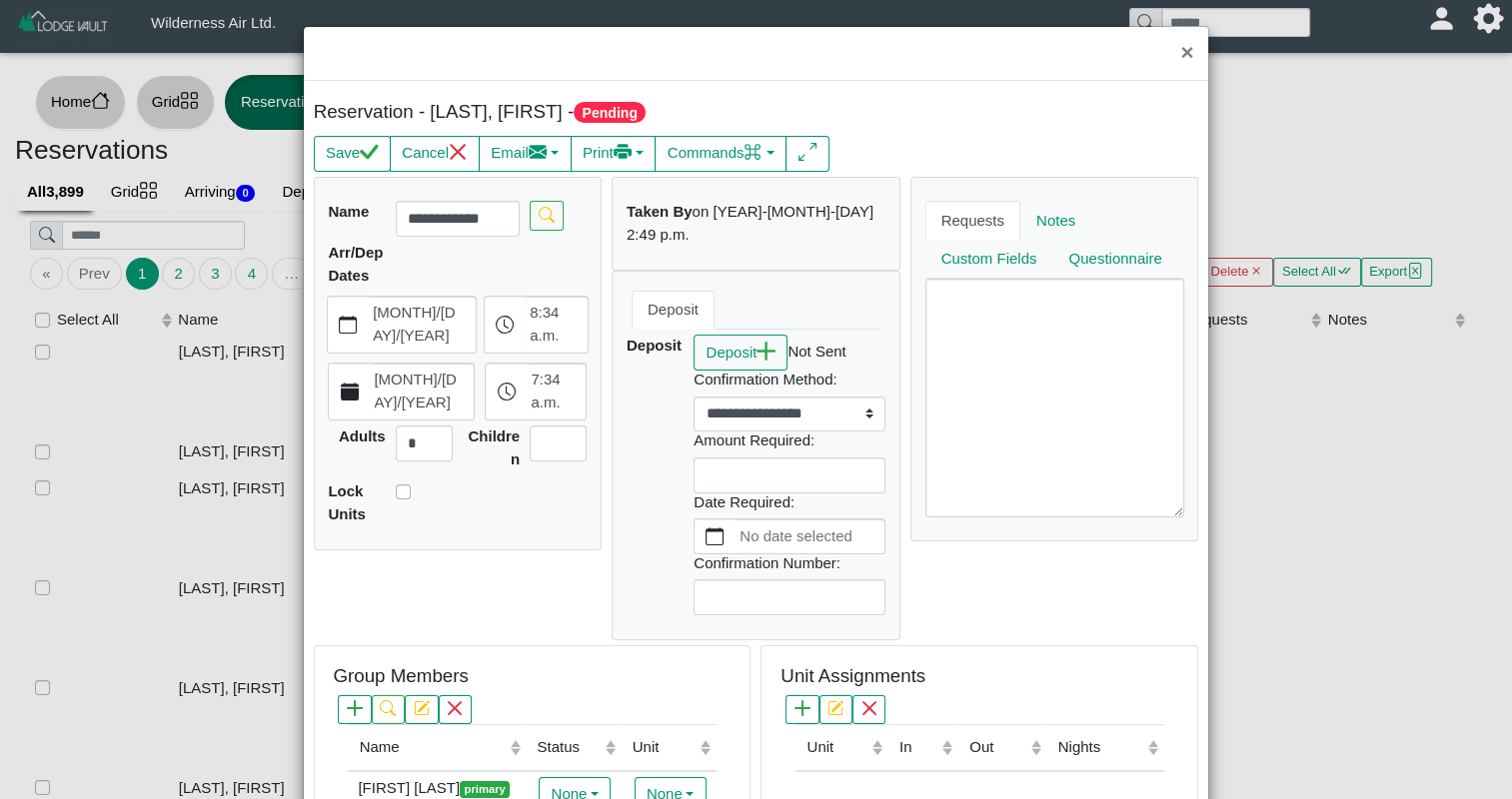 click on "[MONTH]/[DAY]/[YEAR]" at bounding box center [423, 392] 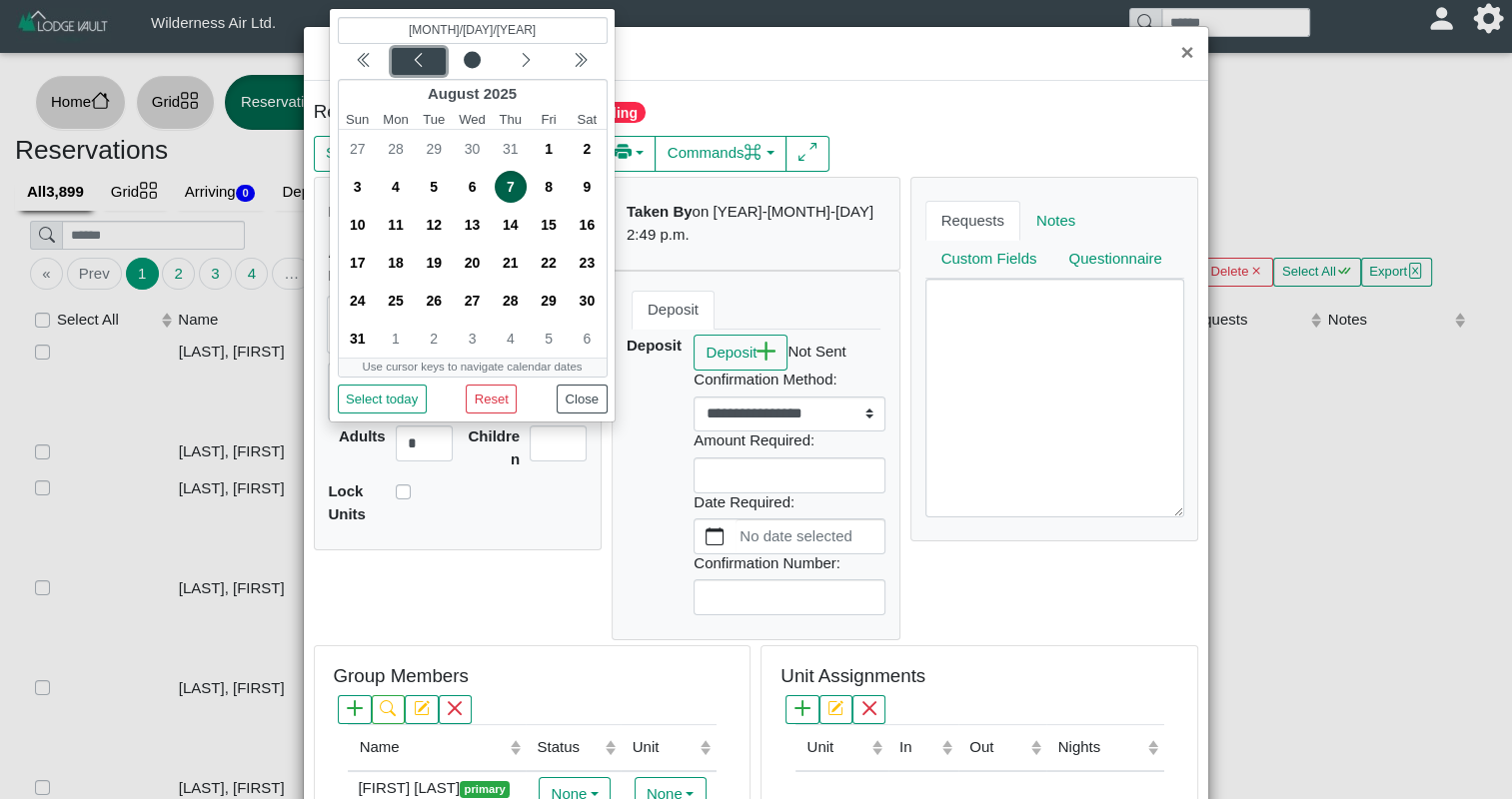 click 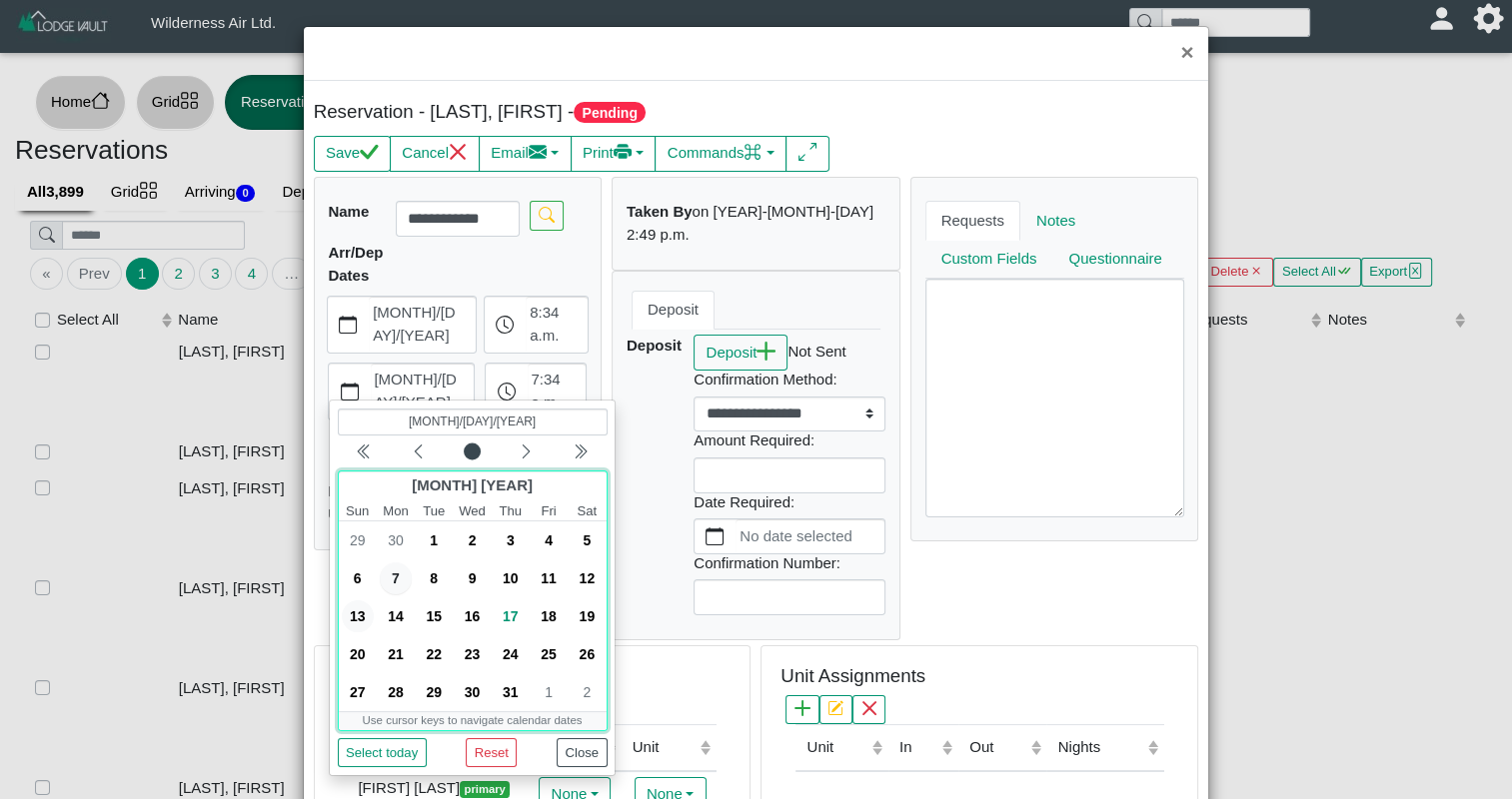 click on "13" at bounding box center [358, 616] 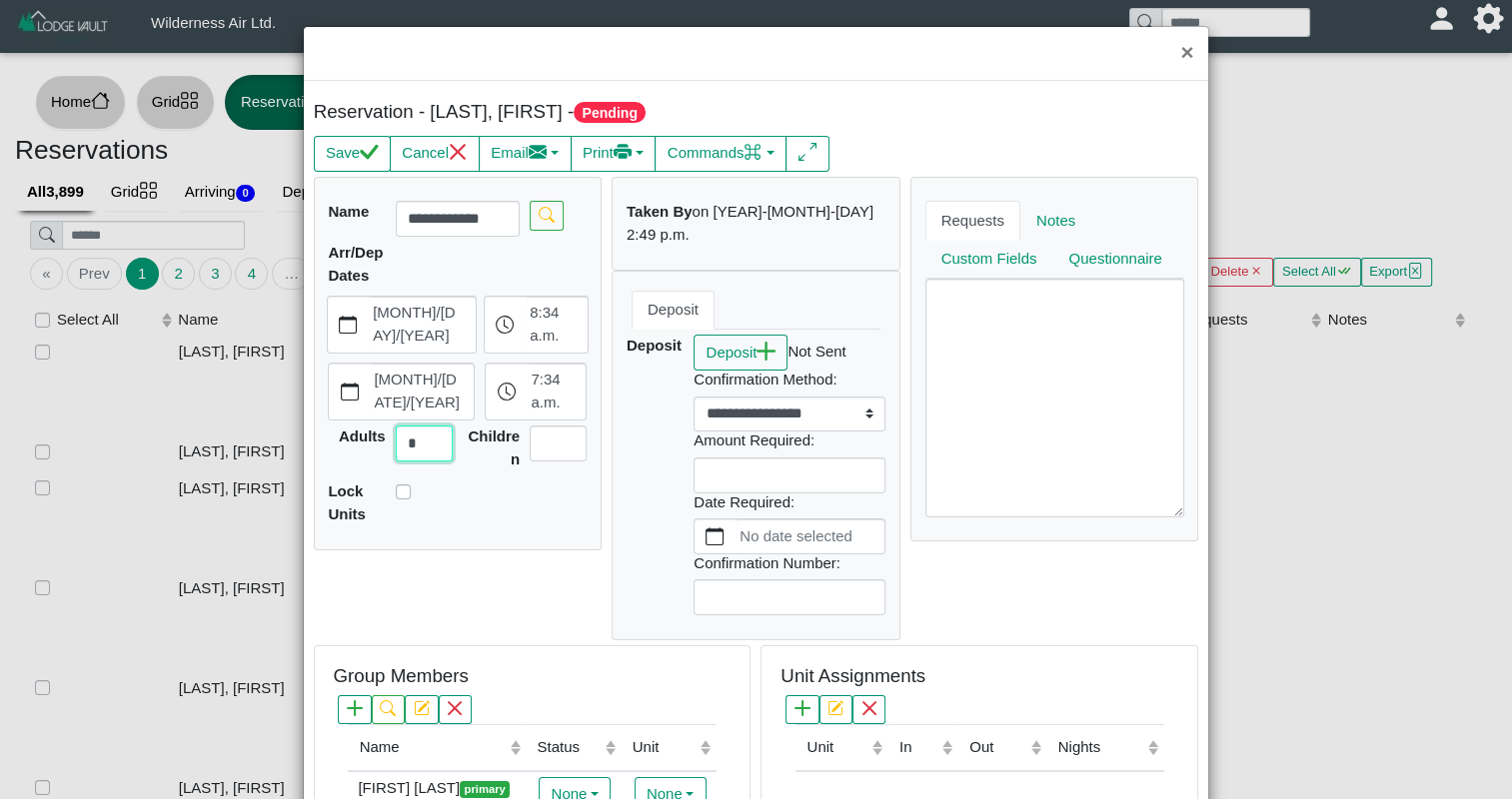 drag, startPoint x: 420, startPoint y: 443, endPoint x: 397, endPoint y: 441, distance: 23.086793 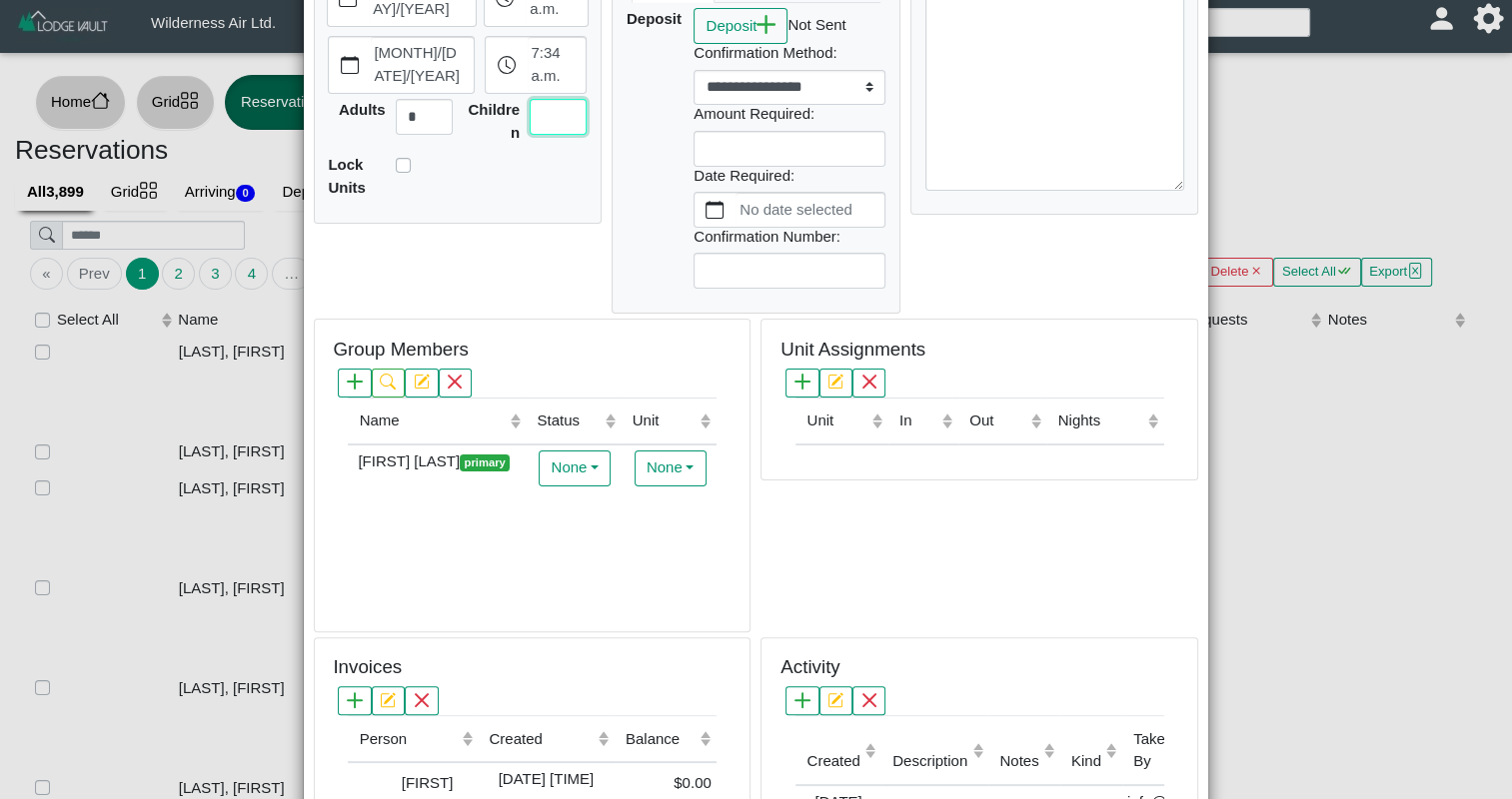scroll, scrollTop: 329, scrollLeft: 0, axis: vertical 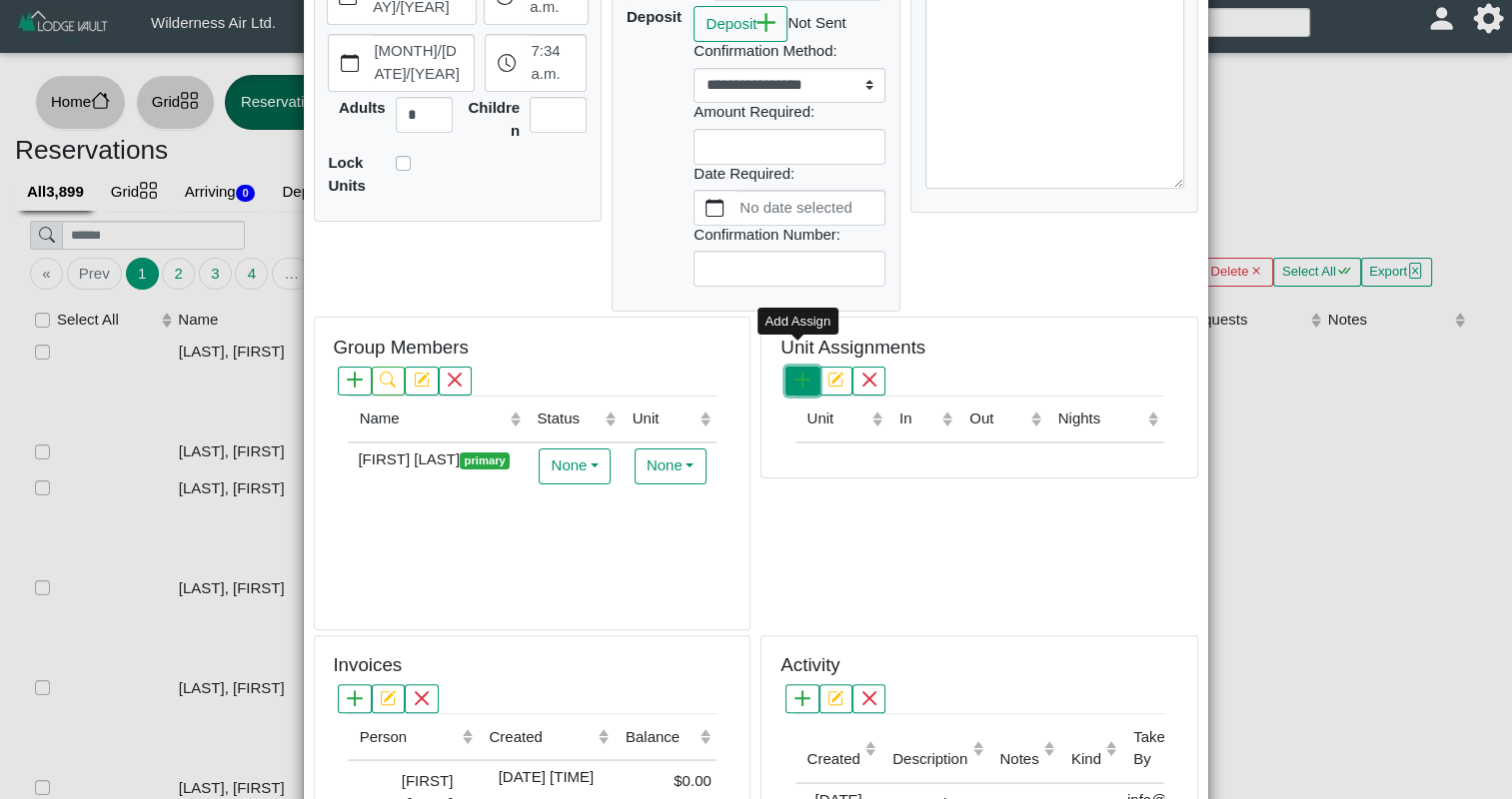 click 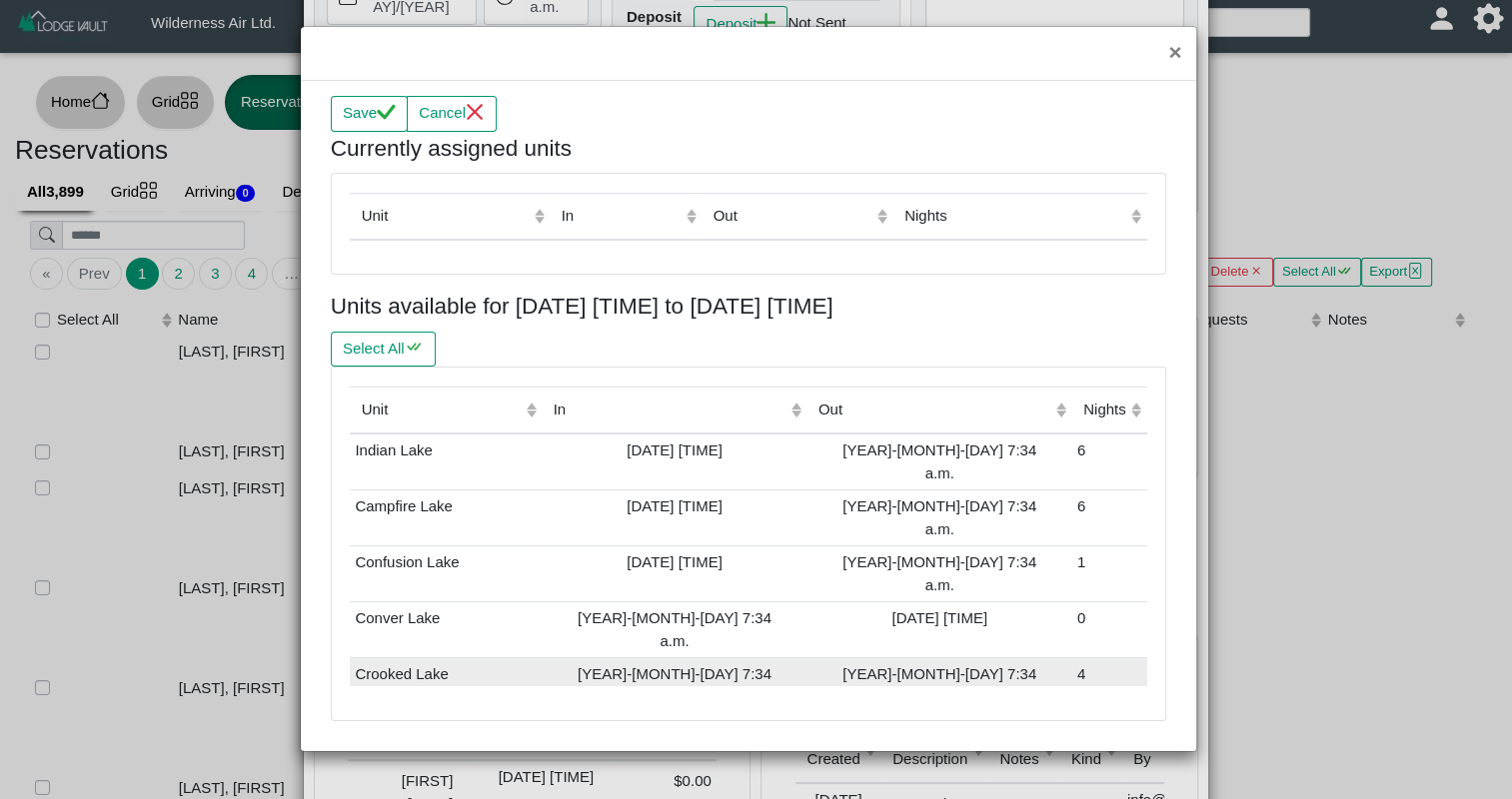 click on "[YEAR]-[MONTH]-[DAY] 7:34 a.m." at bounding box center (674, 685) 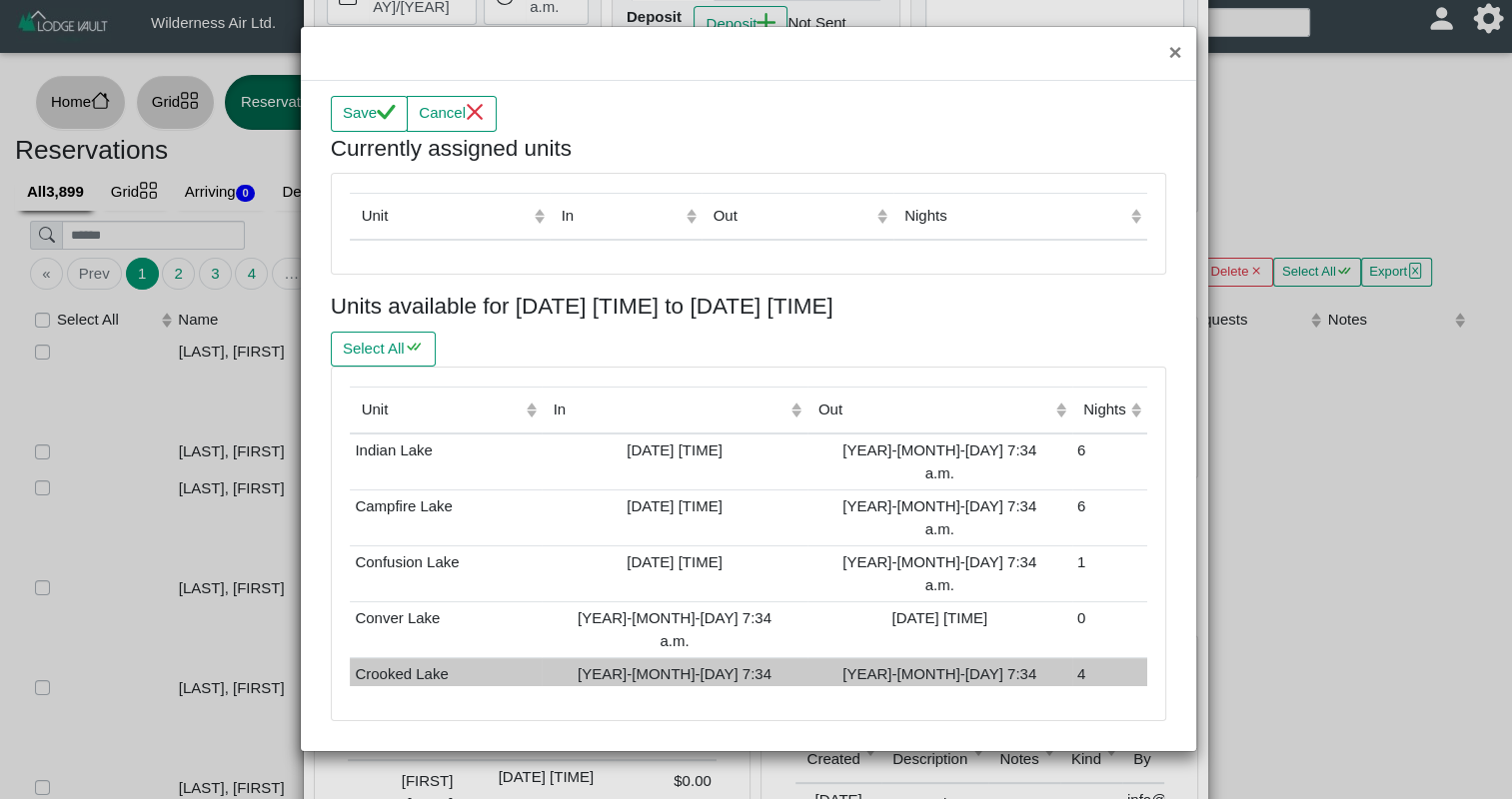 click on "[YEAR]-[MONTH]-[DAY] 7:34 a.m." at bounding box center [674, 685] 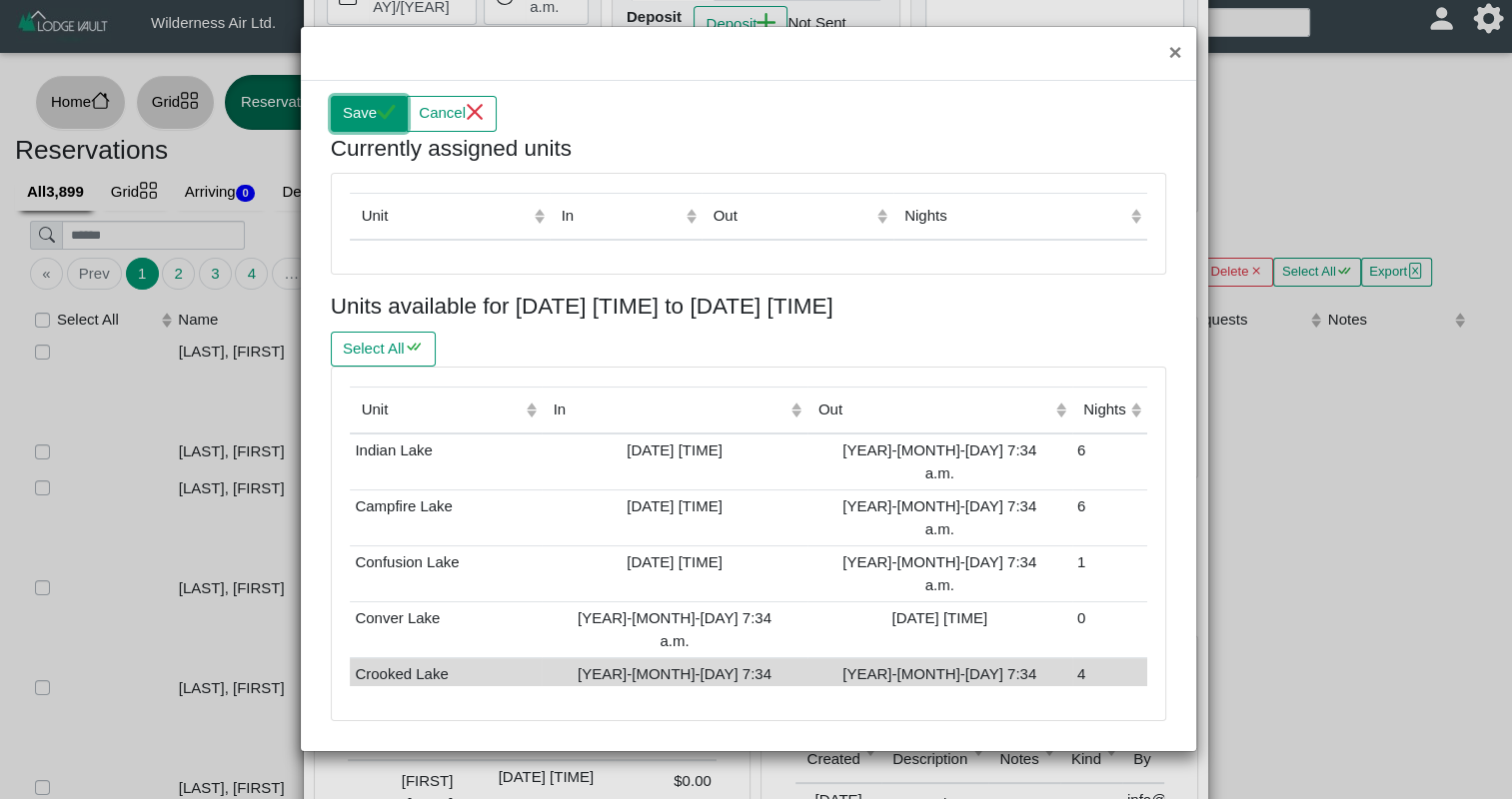 click on "Save" at bounding box center [369, 114] 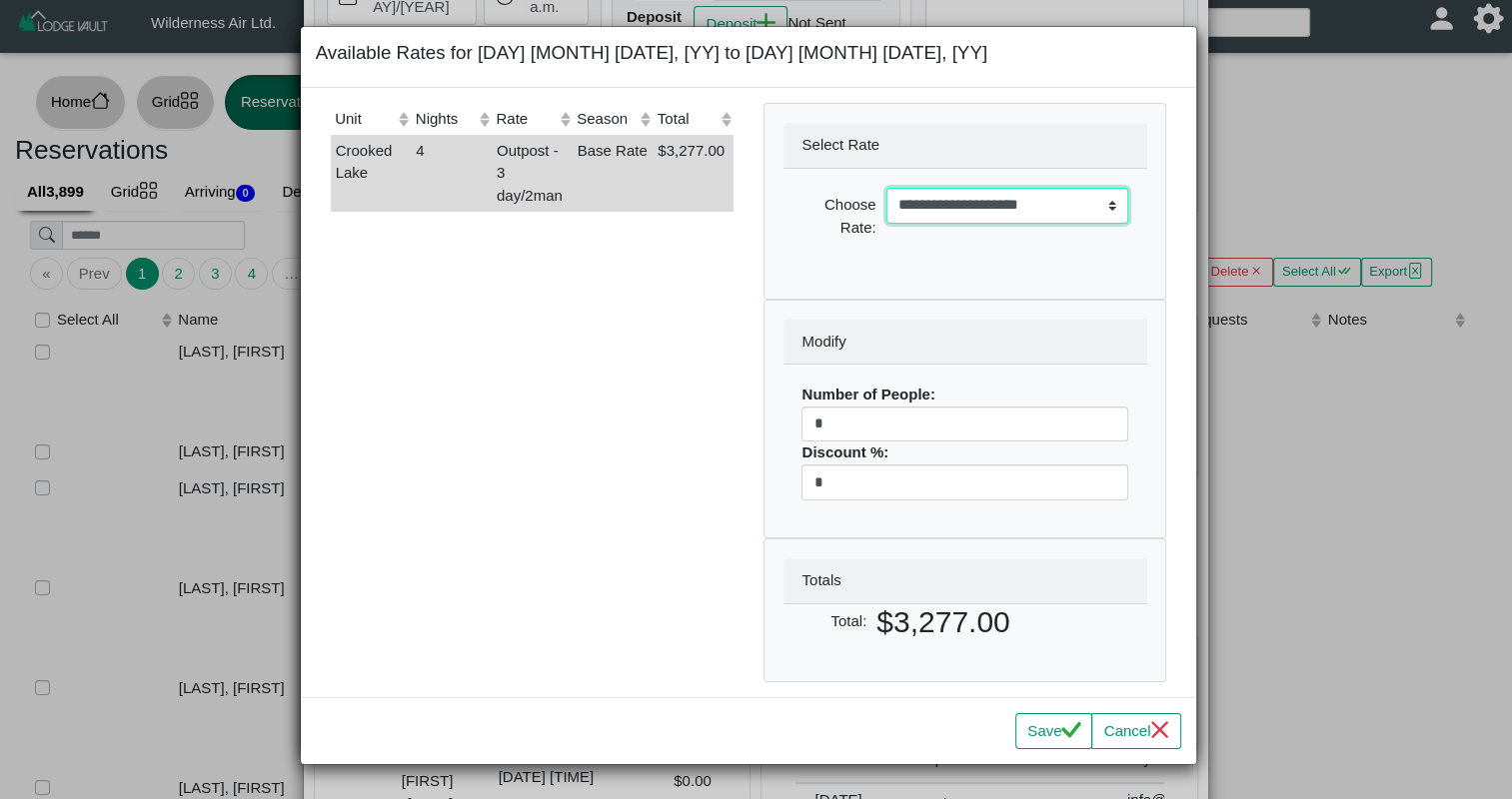 click on "**********" at bounding box center [1007, 206] 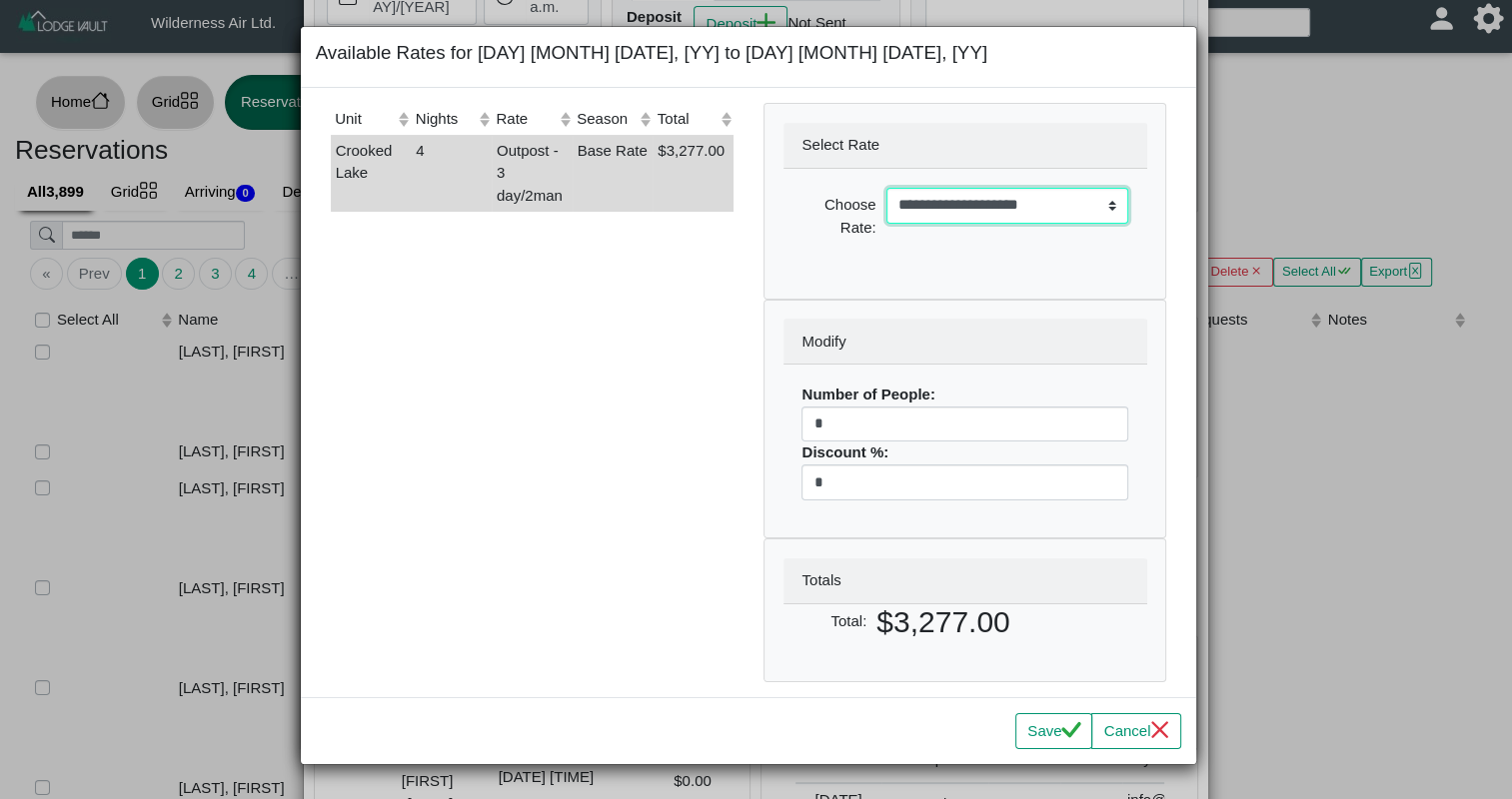 select on "**********" 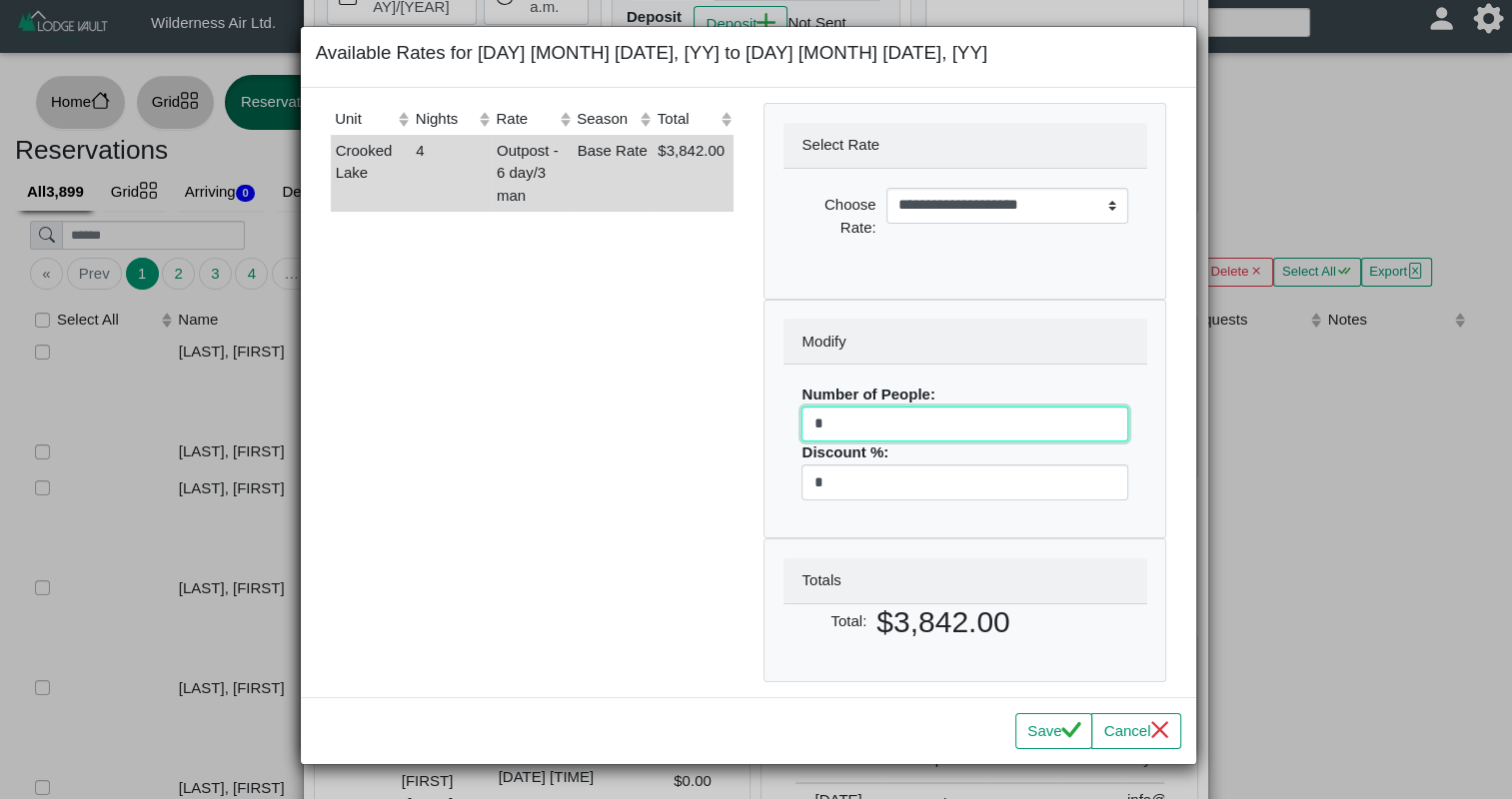 drag, startPoint x: 901, startPoint y: 412, endPoint x: 775, endPoint y: 410, distance: 126.01587 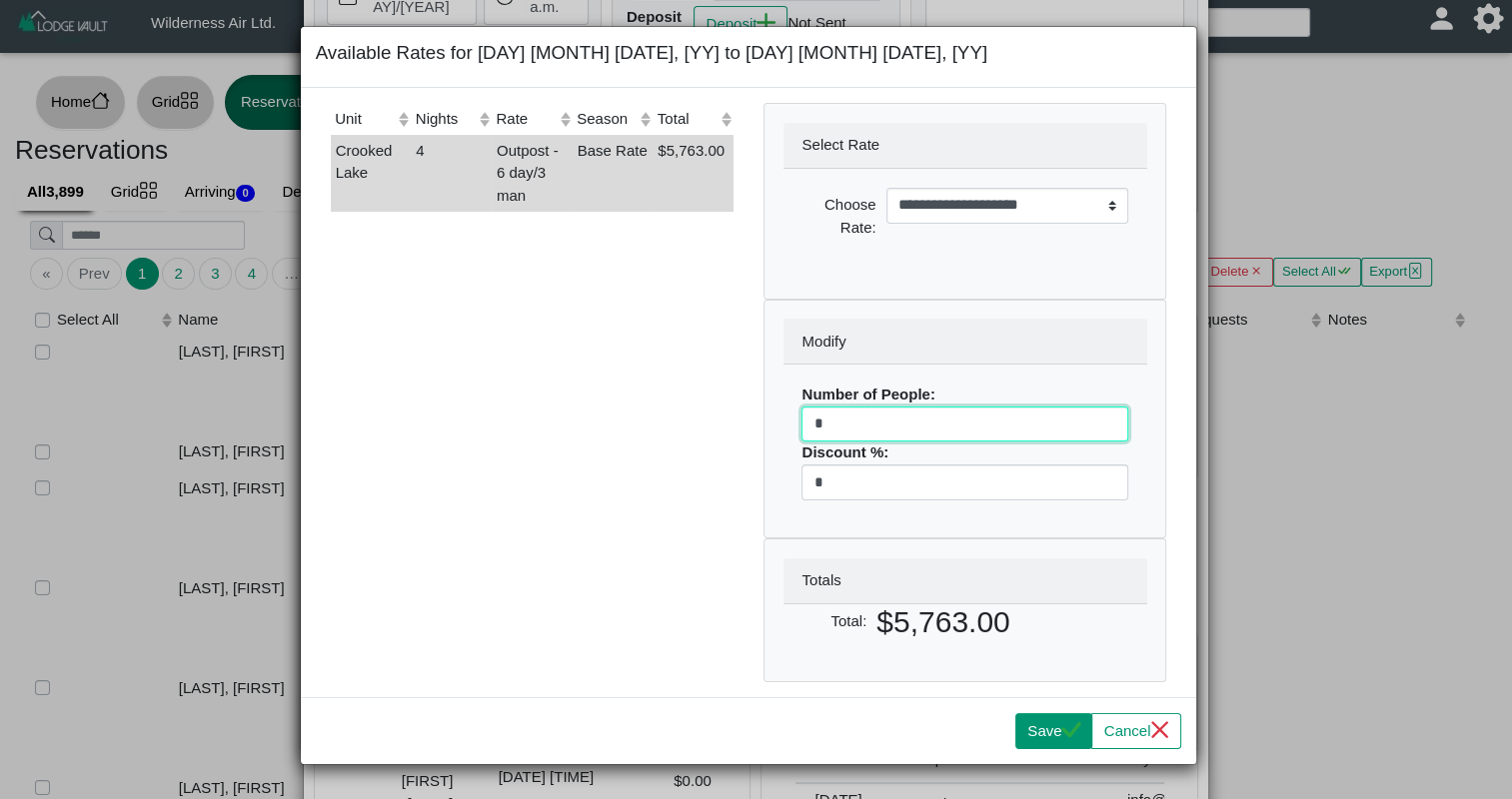 type on "*" 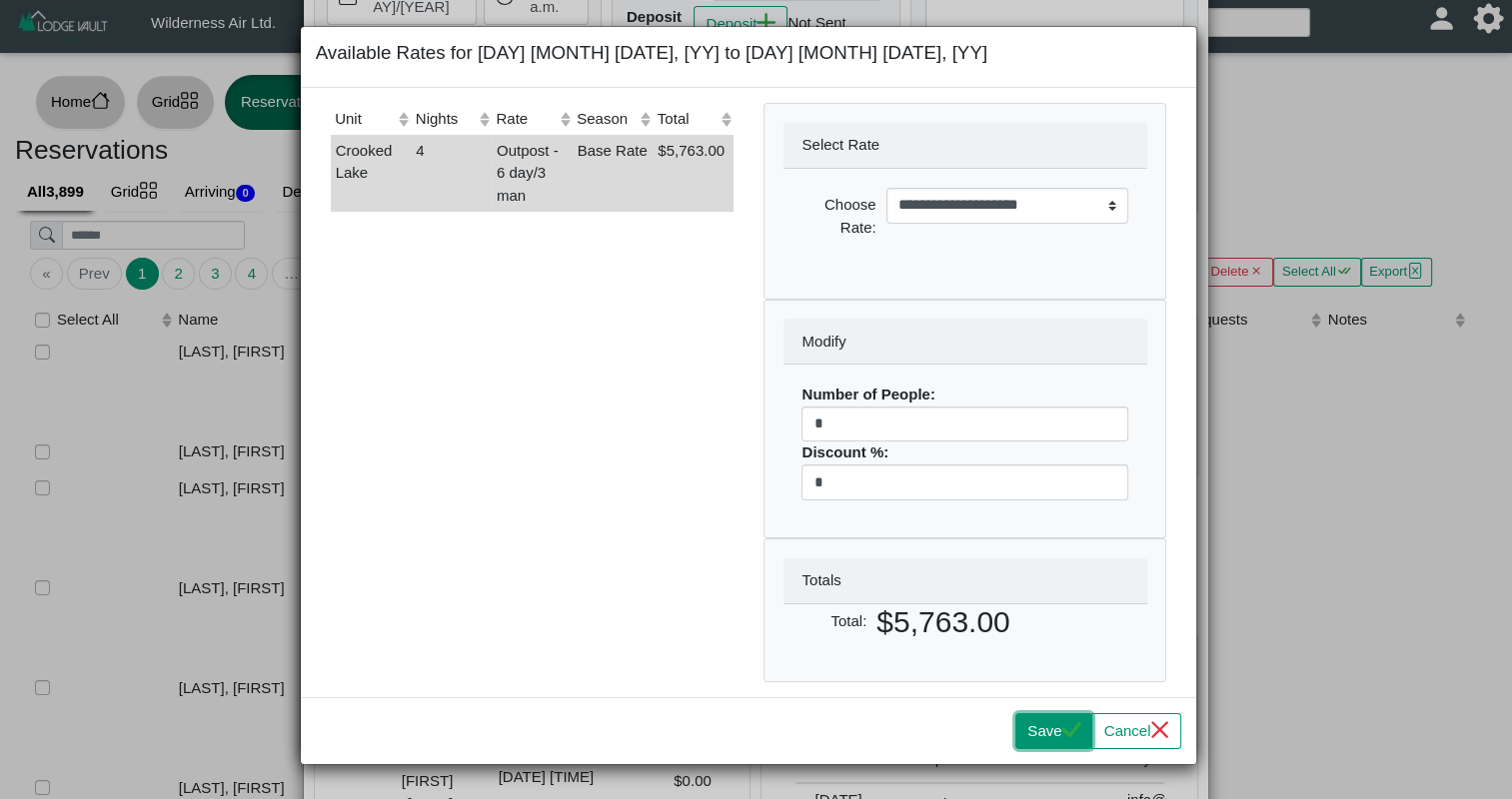 click on "Save" at bounding box center (1053, 731) 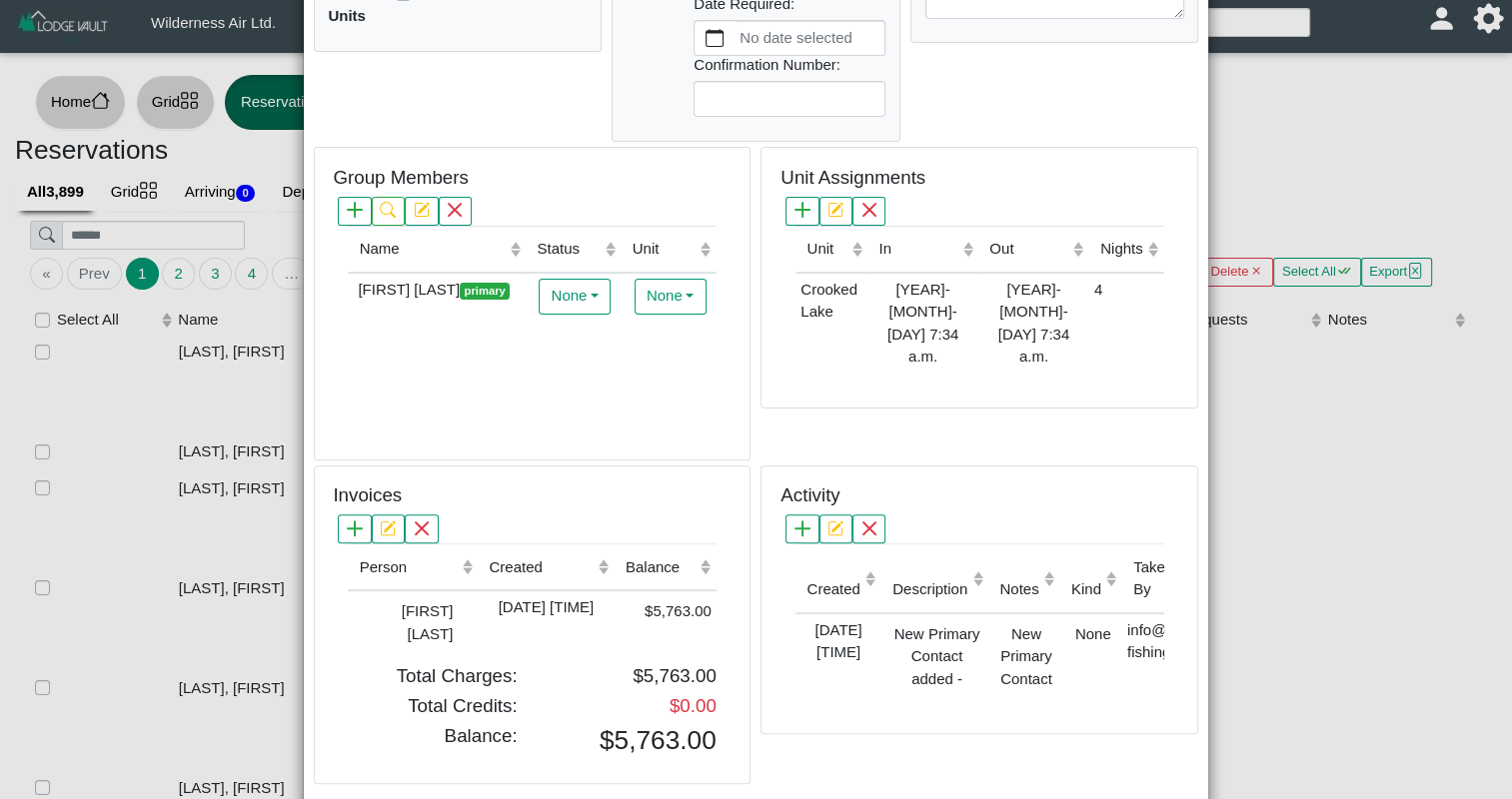 scroll, scrollTop: 526, scrollLeft: 0, axis: vertical 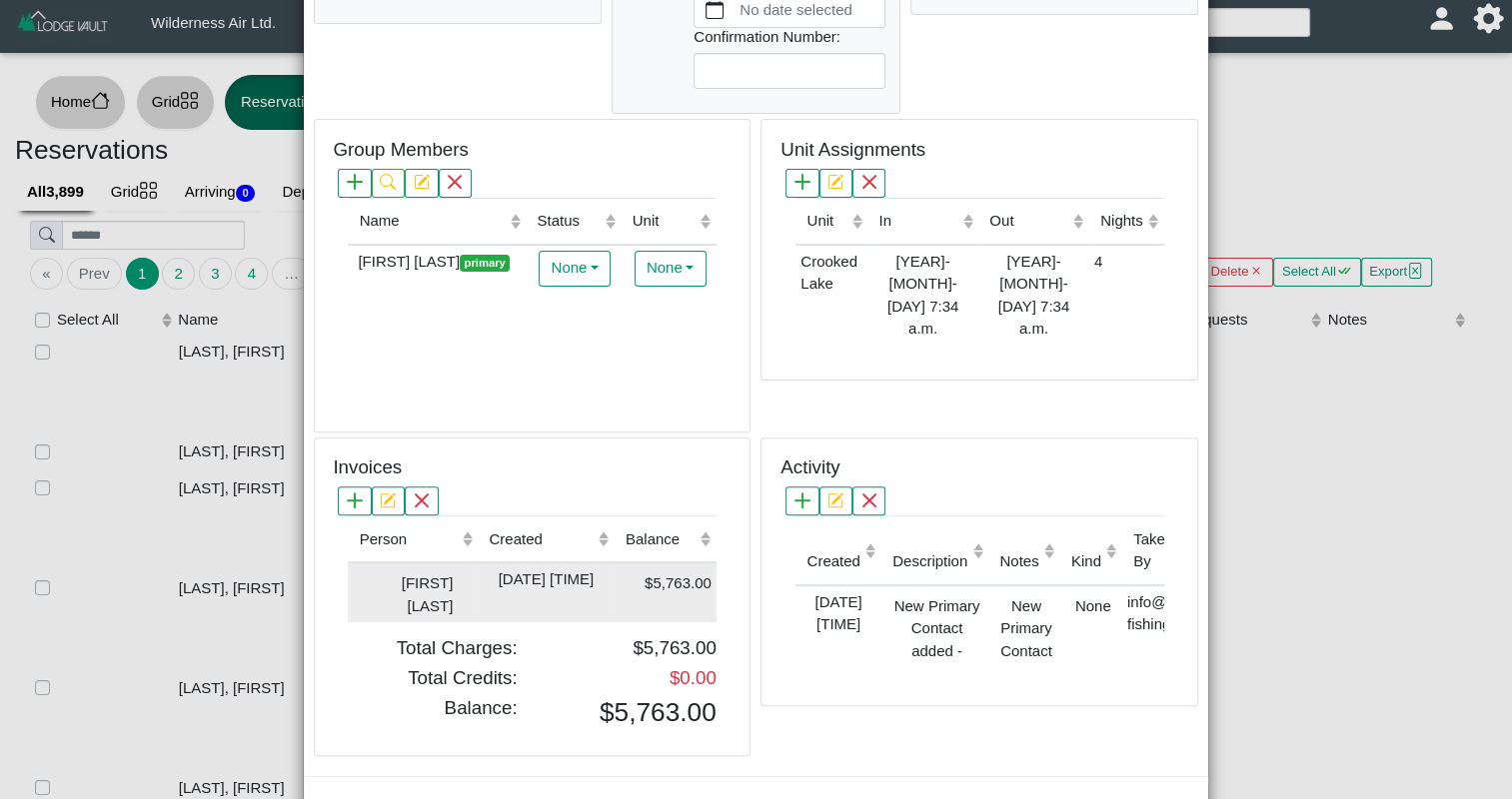 click on "$5,763.00" at bounding box center [666, 581] 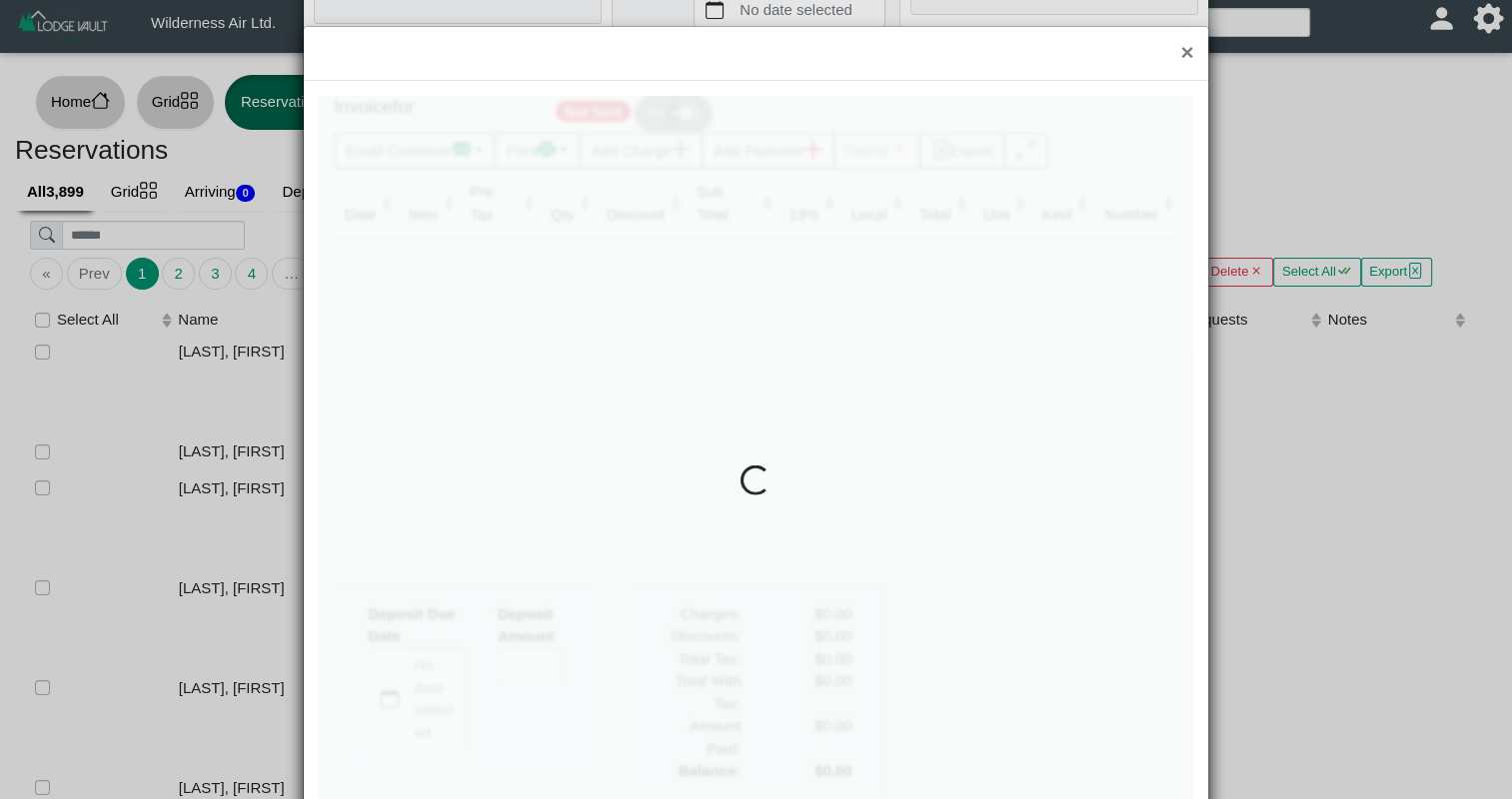type on "*" 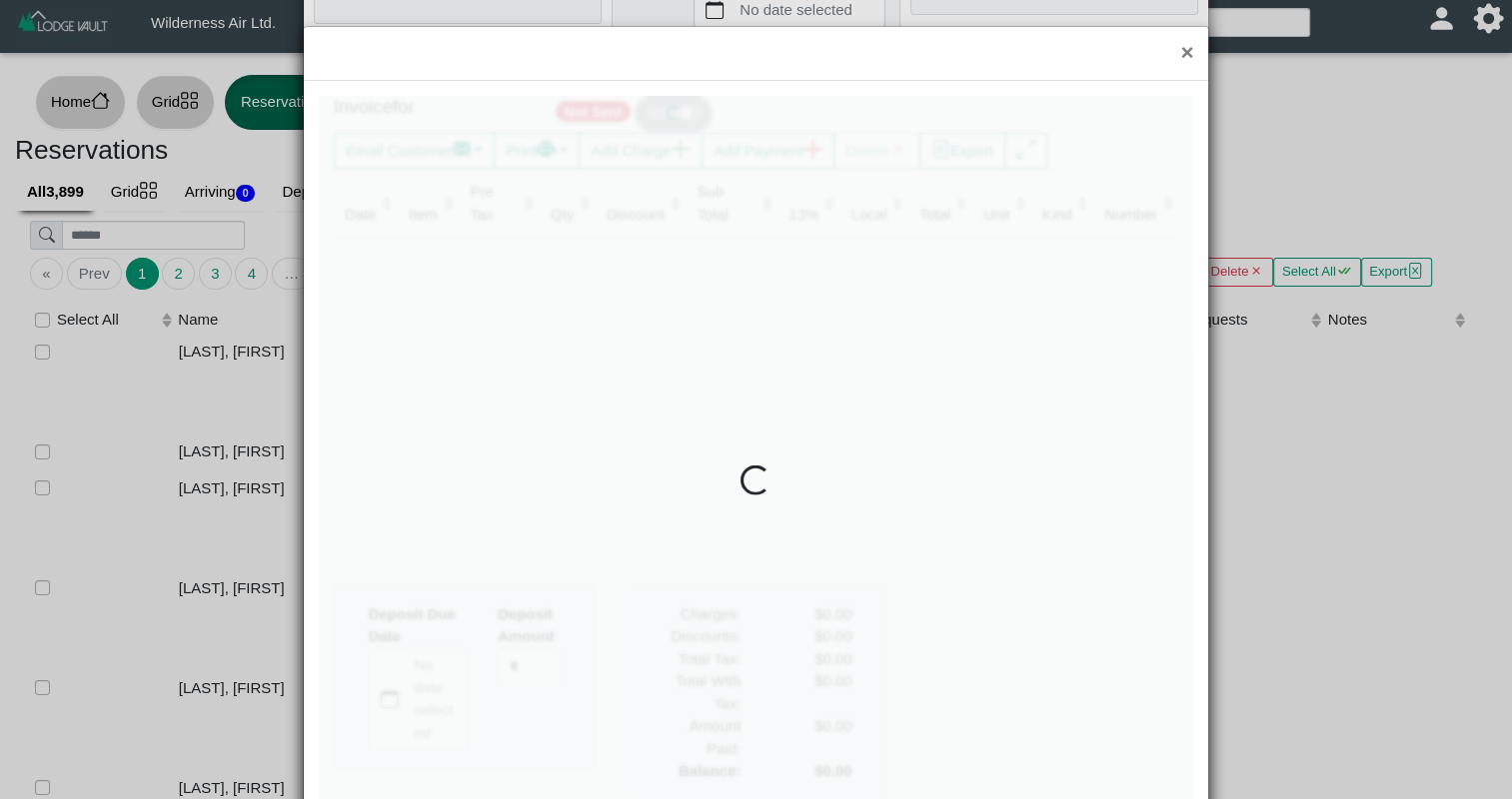 scroll, scrollTop: 0, scrollLeft: 0, axis: both 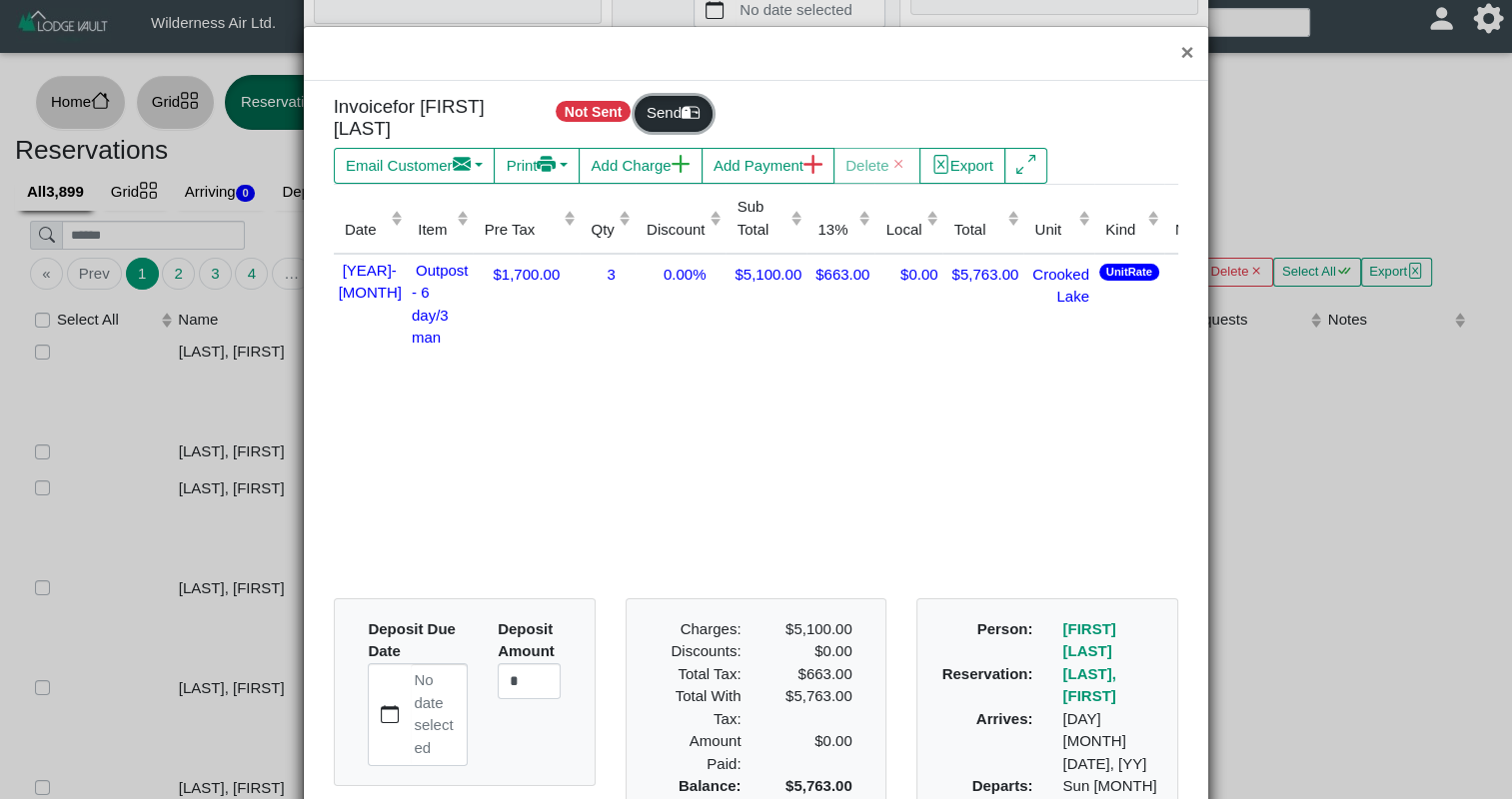 click on "Send" at bounding box center [674, 114] 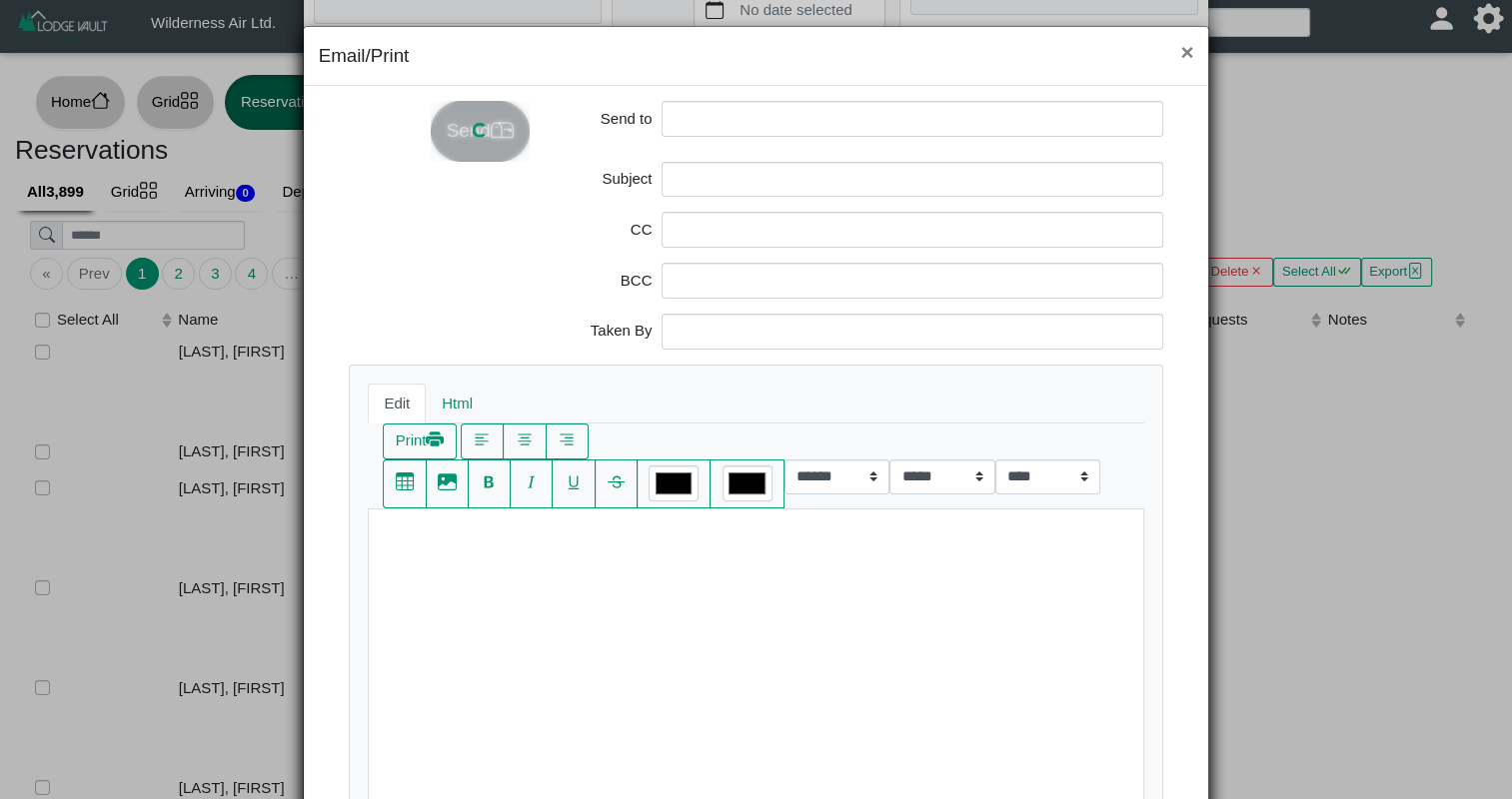 scroll, scrollTop: 0, scrollLeft: 0, axis: both 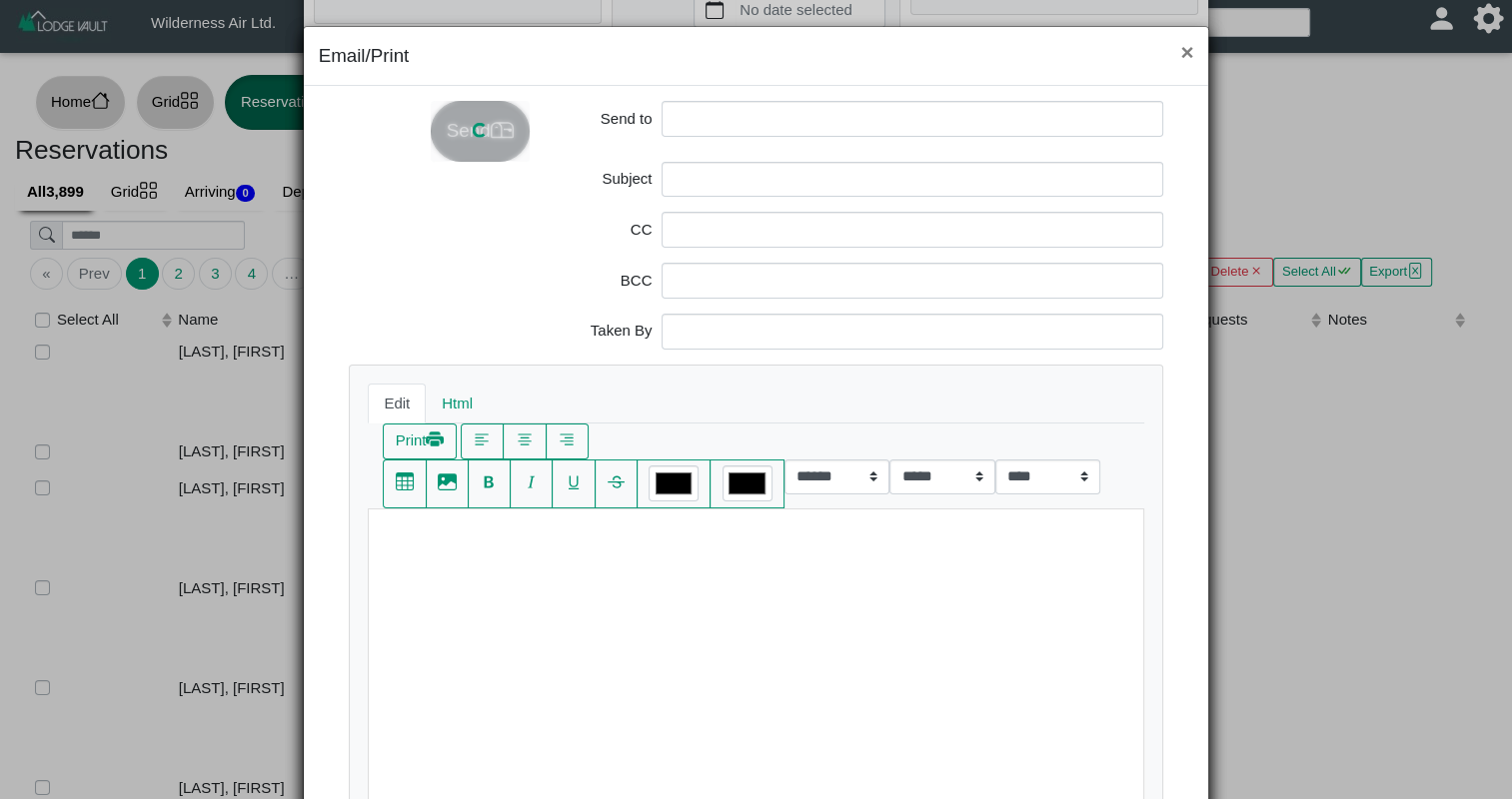 type on "**********" 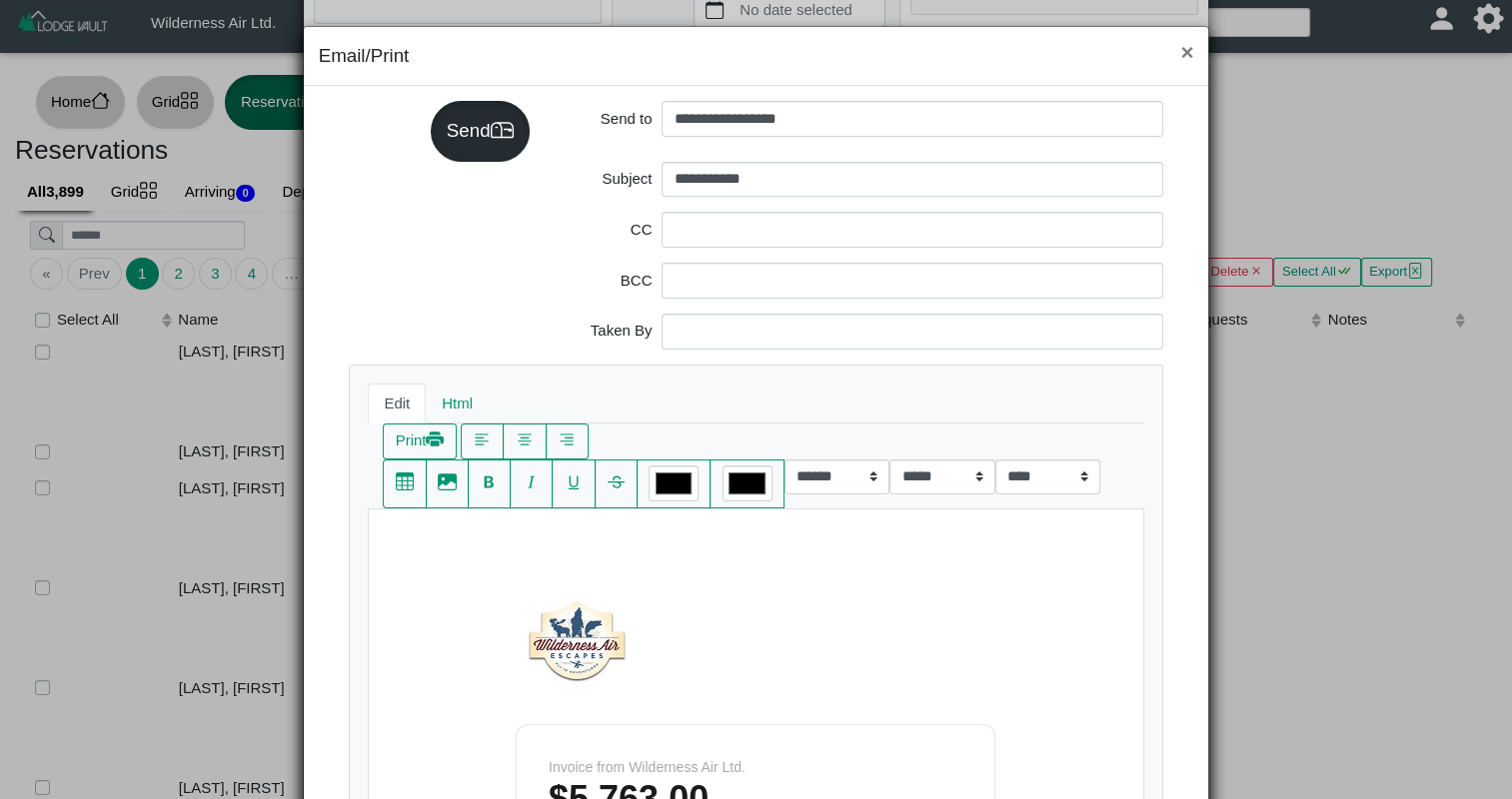 scroll, scrollTop: 0, scrollLeft: 0, axis: both 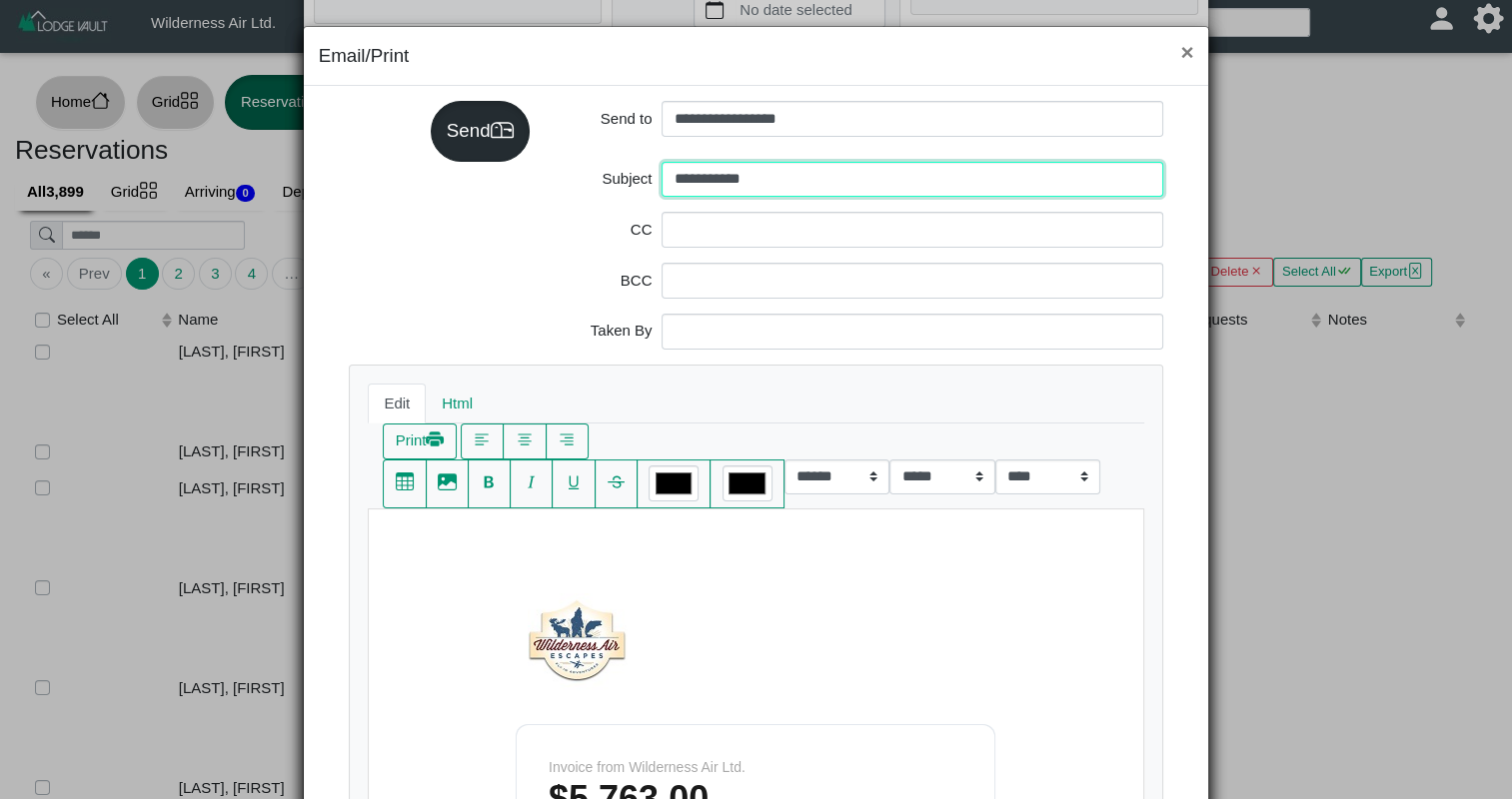 drag, startPoint x: 775, startPoint y: 184, endPoint x: 610, endPoint y: 186, distance: 165.01212 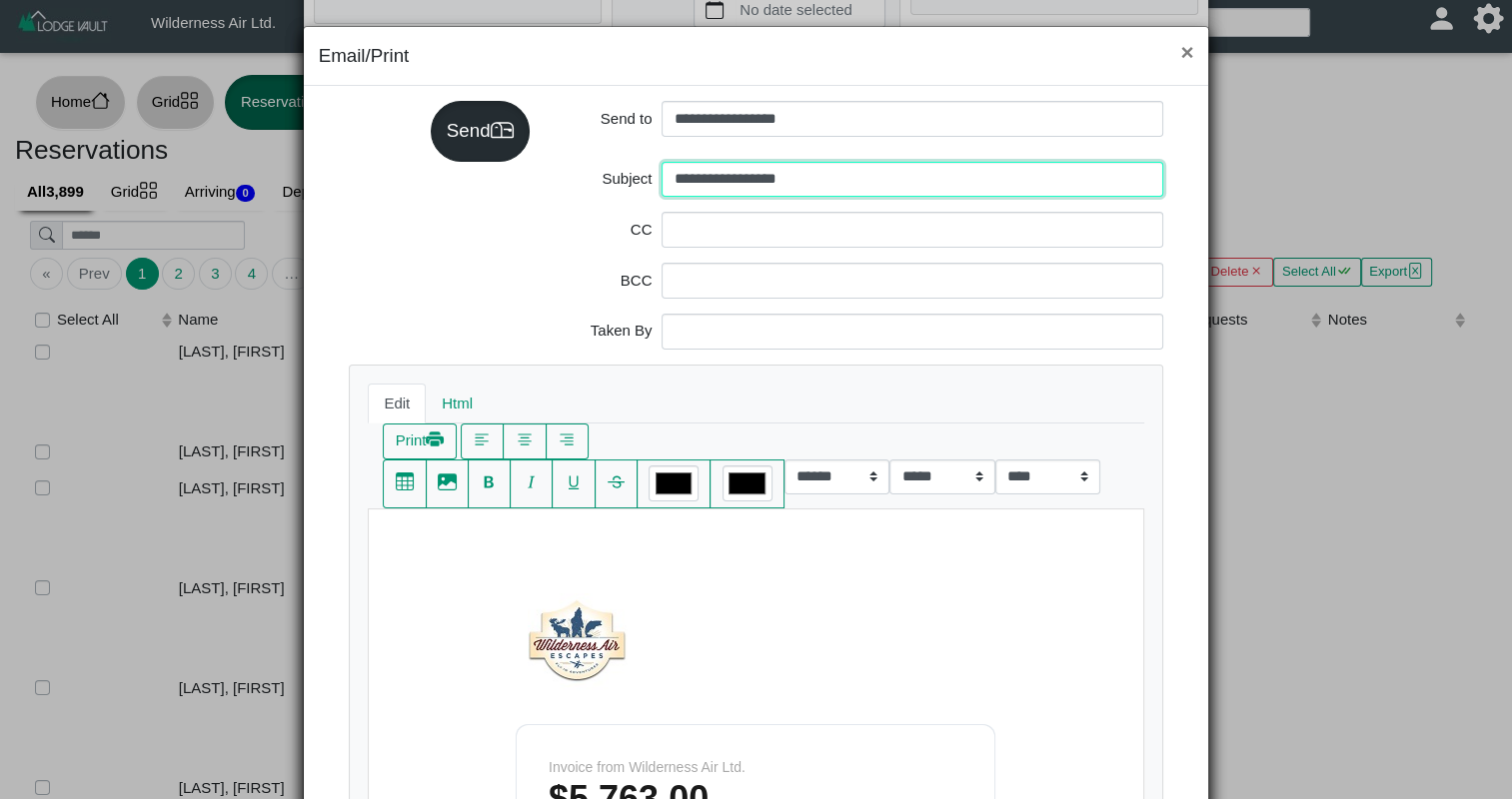 type on "**********" 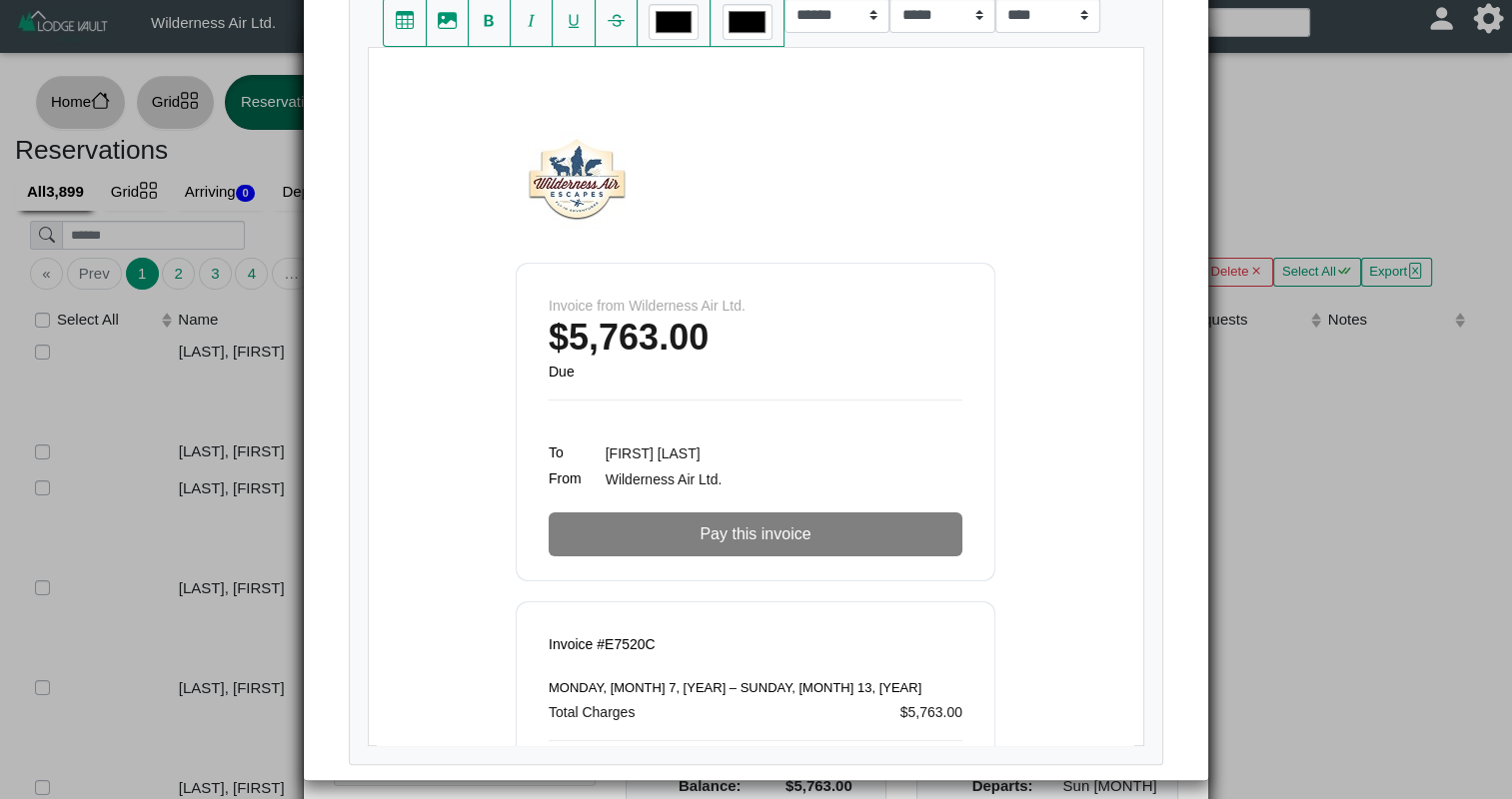 scroll, scrollTop: 467, scrollLeft: 0, axis: vertical 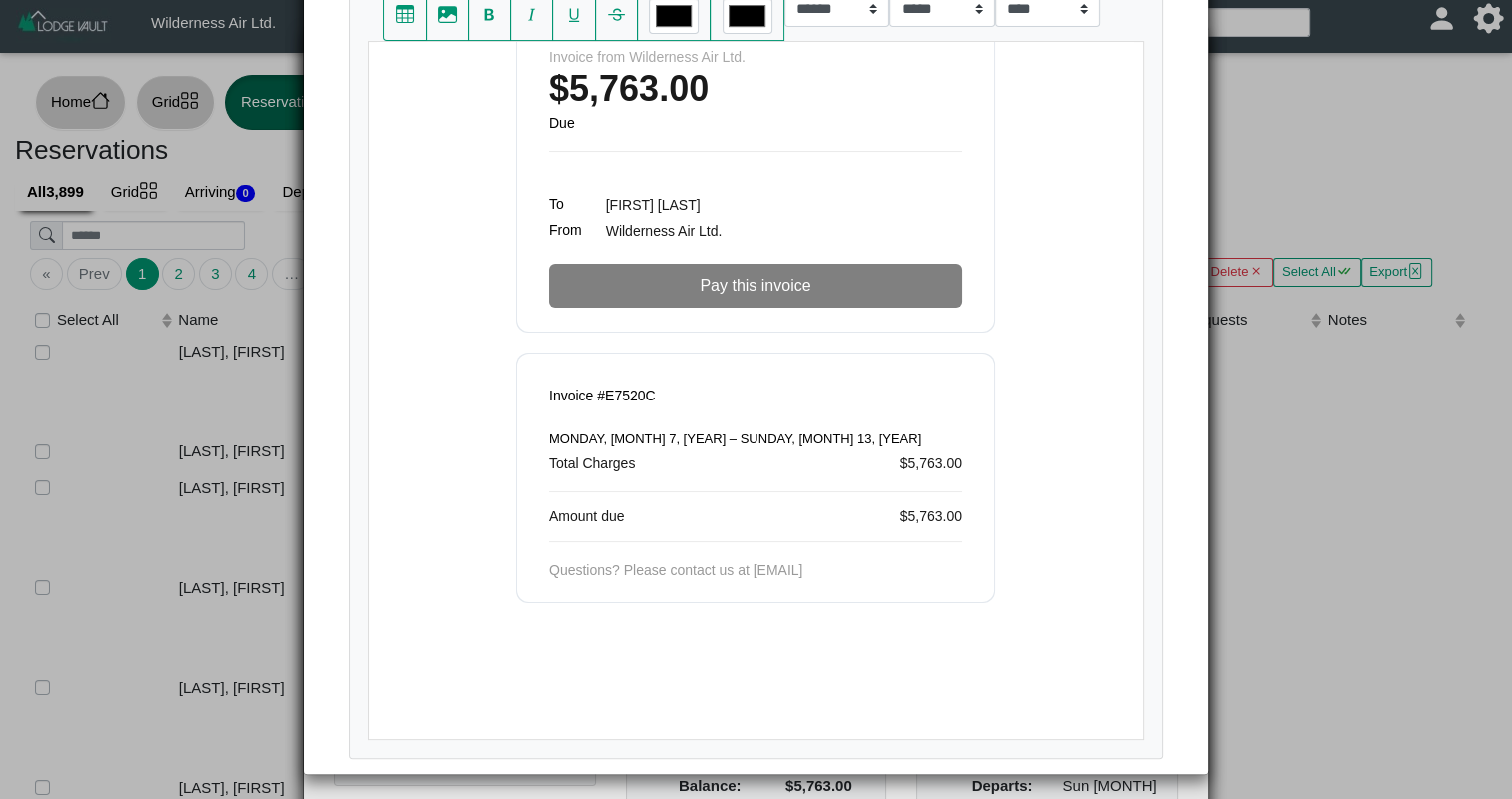 click at bounding box center [756, 698] 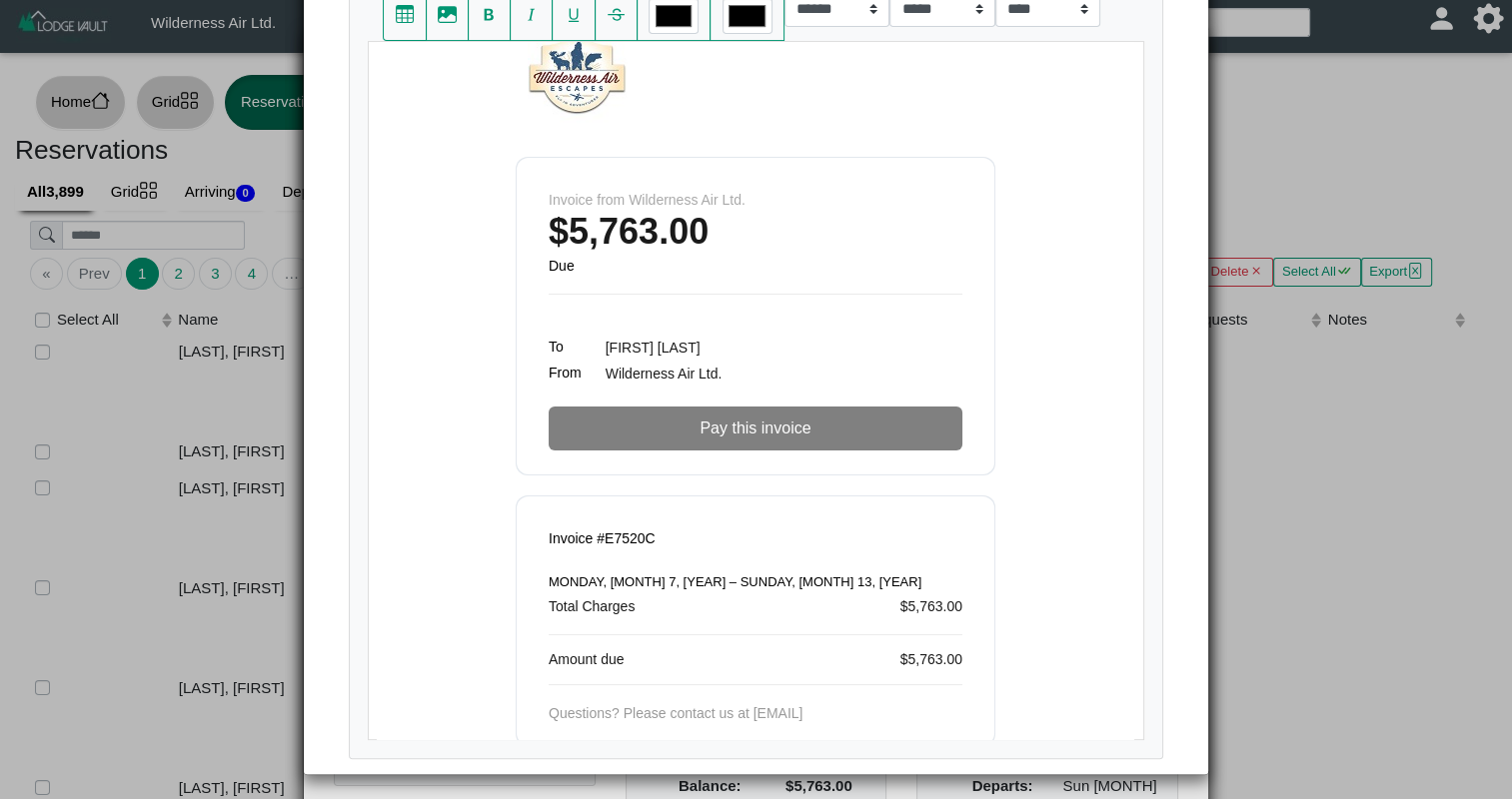 scroll, scrollTop: 0, scrollLeft: 0, axis: both 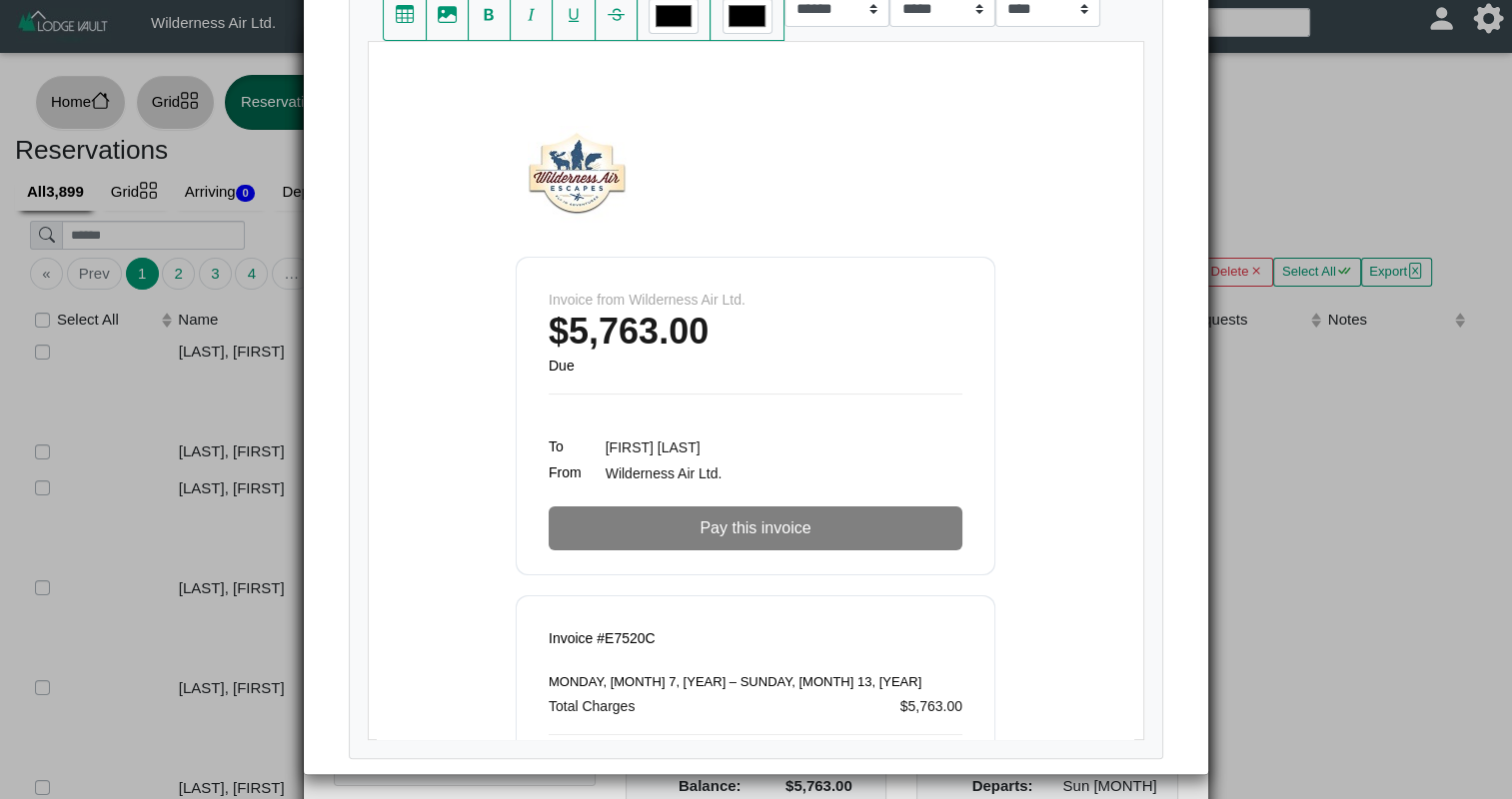 click on "New invoice from Wilderness Air Ltd. #E7520C
‌ ‌ ‌ ‌ ‌ ‌ ‌ ‌ ‌ ‌ ‌ ‌ ‌ ‌ ‌ ‌  ‌ ‌ ‌ ‌ ‌ ‌ ‌ ‌ ‌ ‌ ‌ ‌ ‌ ‌ ‌  ‌ ‌ ‌ ‌ ‌ ‌ ‌ ‌ ‌ ‌ ‌ ‌ ‌ ‌ ‌  ‌ ‌ ‌ ‌ ‌ ‌ ‌ ‌ ‌ ‌ ‌ ‌ ‌ ‌ ‌  ‌ ‌ ‌ ‌ ‌ ‌ ‌ ‌ ‌ ‌ ‌ ‌ ‌ ‌ ‌  ‌ ‌ ‌ ‌ ‌ ‌ ‌ ‌ ‌ ‌ ‌ ‌ ‌ ‌ ‌" at bounding box center [756, 469] 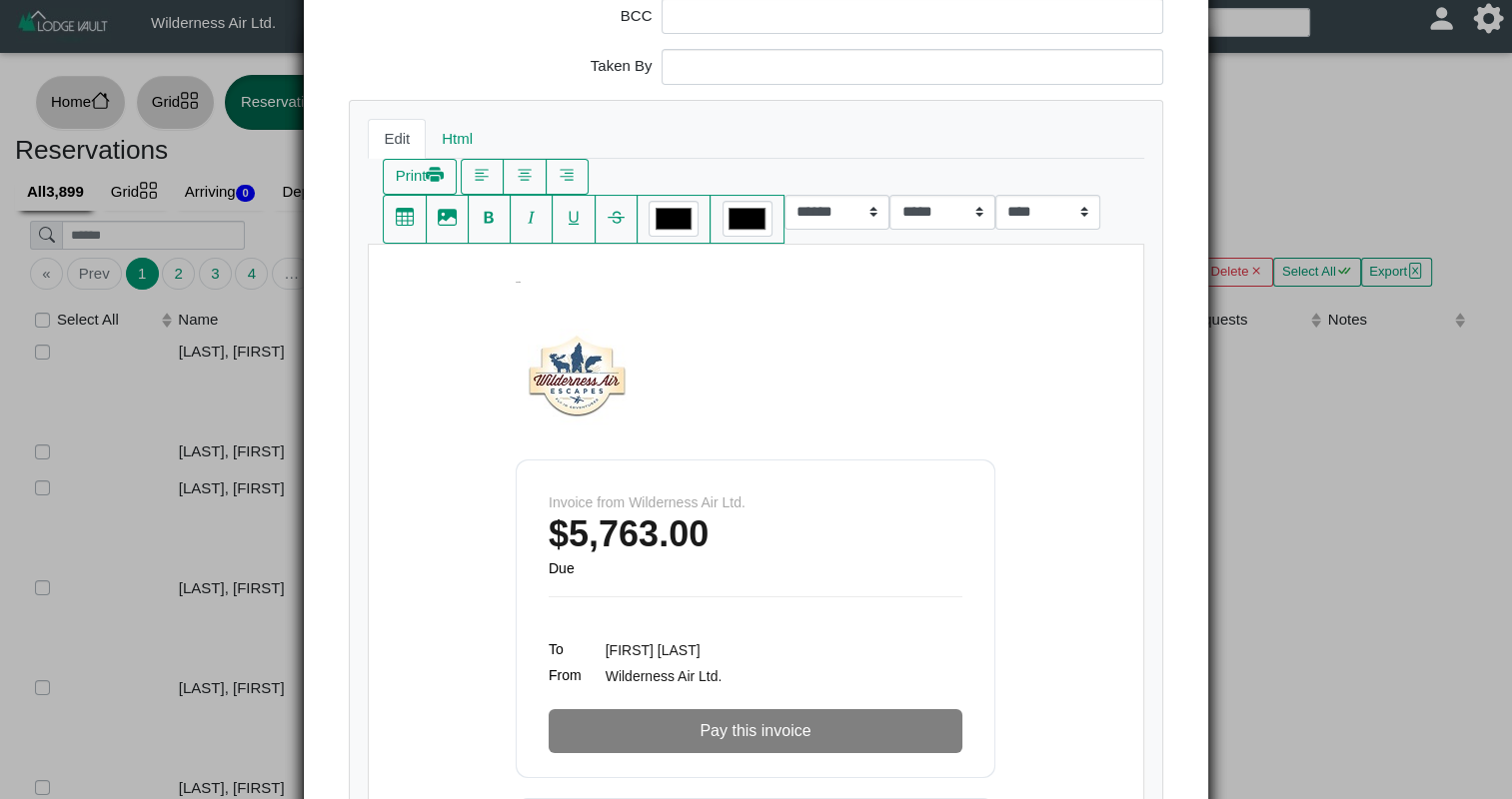 scroll, scrollTop: 267, scrollLeft: 0, axis: vertical 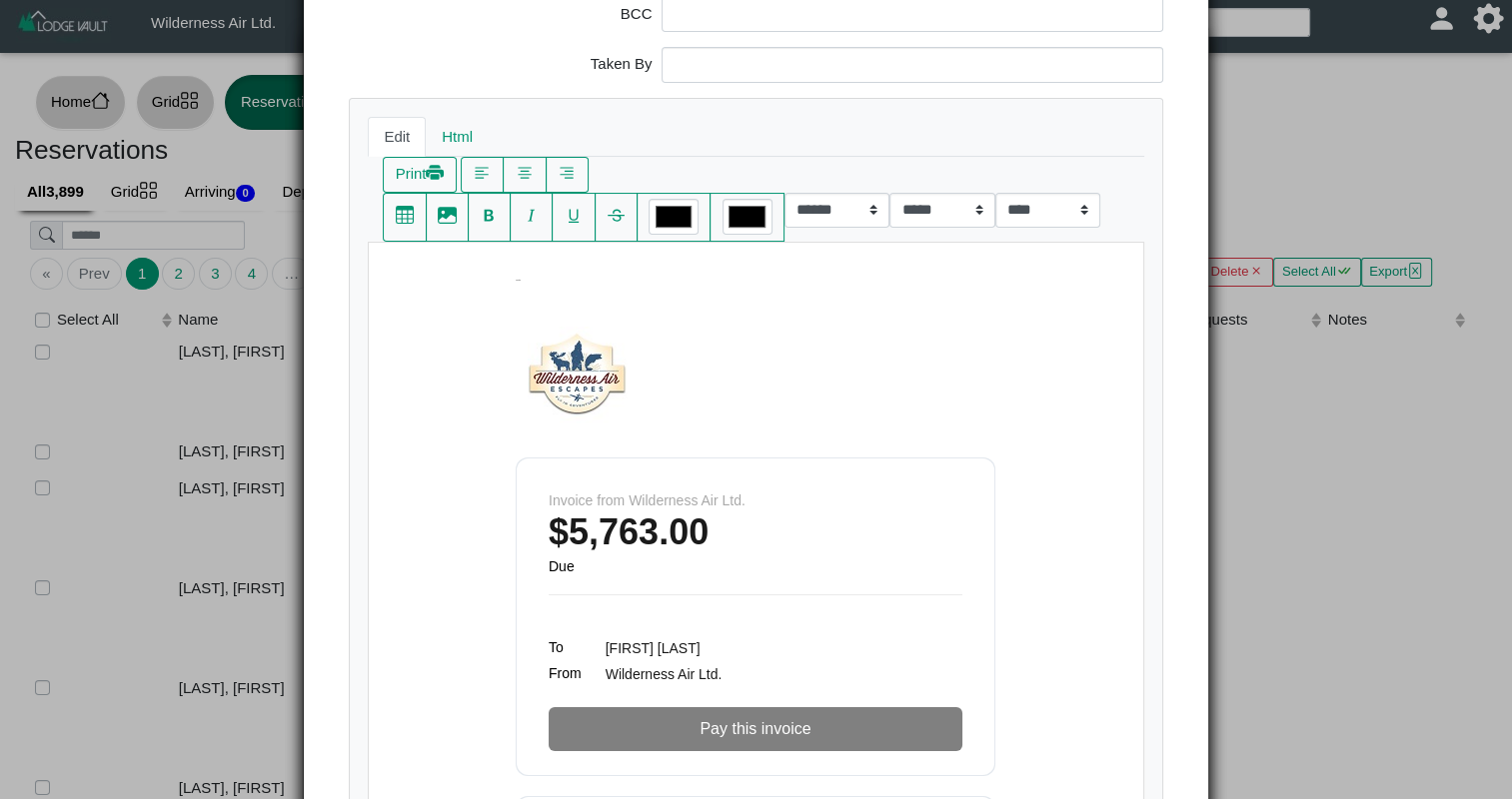 click on "New invoice from Wilderness Air Ltd. #E7520C
‌ ‌ ‌ ‌ ‌ ‌ ‌ ‌ ‌ ‌ ‌ ‌ ‌ ‌ ‌ ‌  ‌ ‌ ‌ ‌ ‌ ‌ ‌ ‌ ‌ ‌ ‌ ‌ ‌ ‌ ‌  ‌ ‌ ‌ ‌ ‌ ‌ ‌ ‌ ‌ ‌ ‌ ‌ ‌ ‌ ‌  ‌ ‌ ‌ ‌ ‌ ‌ ‌ ‌ ‌ ‌ ‌ ‌ ‌ ‌ ‌  ‌ ‌ ‌ ‌ ‌ ‌ ‌ ‌ ‌ ‌ ‌ ‌ ‌ ‌ ‌  ‌ ‌ ‌ ‌ ‌ ‌ ‌ ‌ ‌ ‌ ‌ ‌ ‌ ‌ ‌  ‌ ‌ ‌ ‌ ‌ ‌ ‌ ‌ ‌ ‌ ‌ ‌ ‌ ‌ ‌  Good aftern" at bounding box center (756, 670) 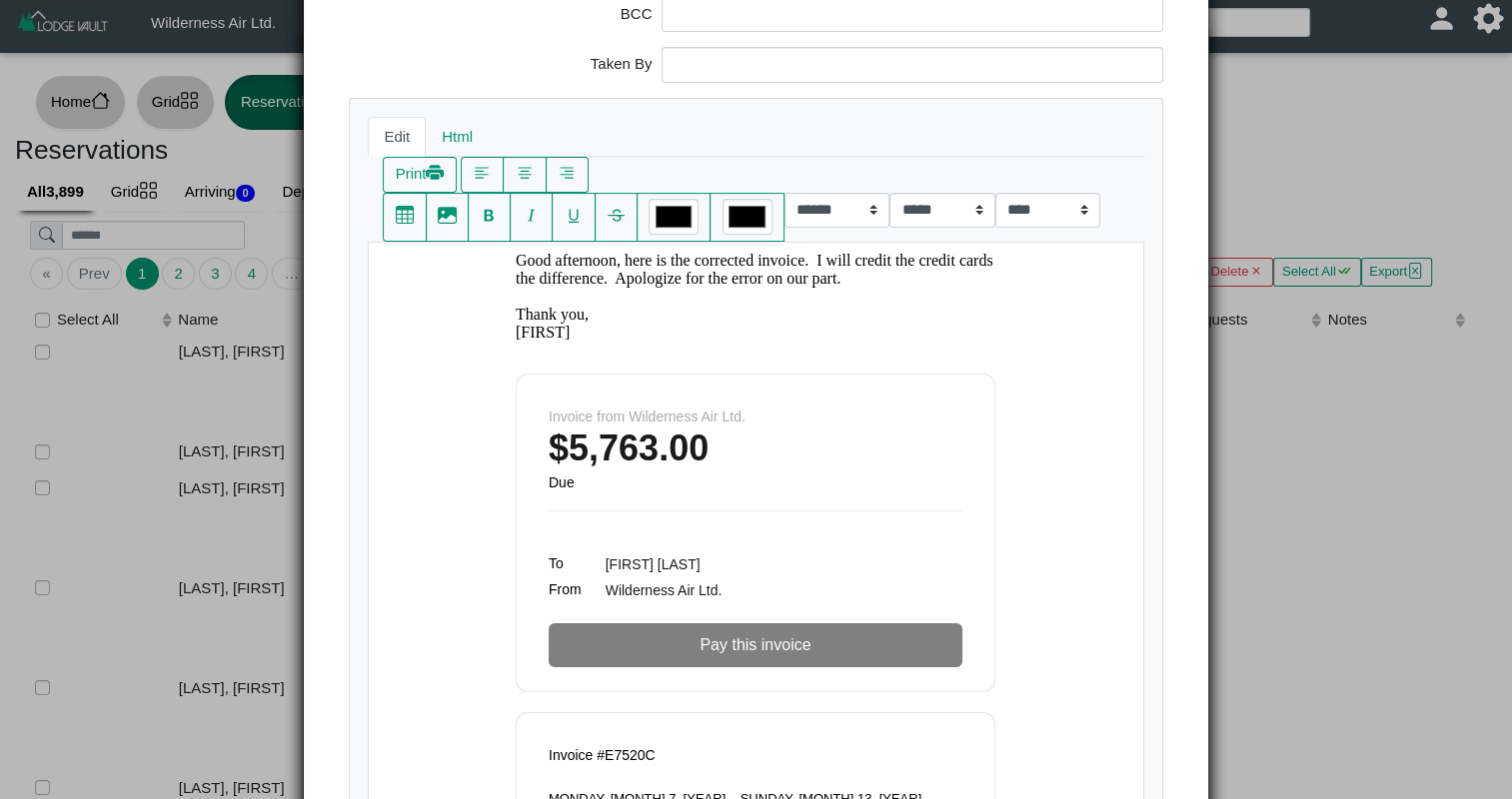 scroll, scrollTop: 0, scrollLeft: 0, axis: both 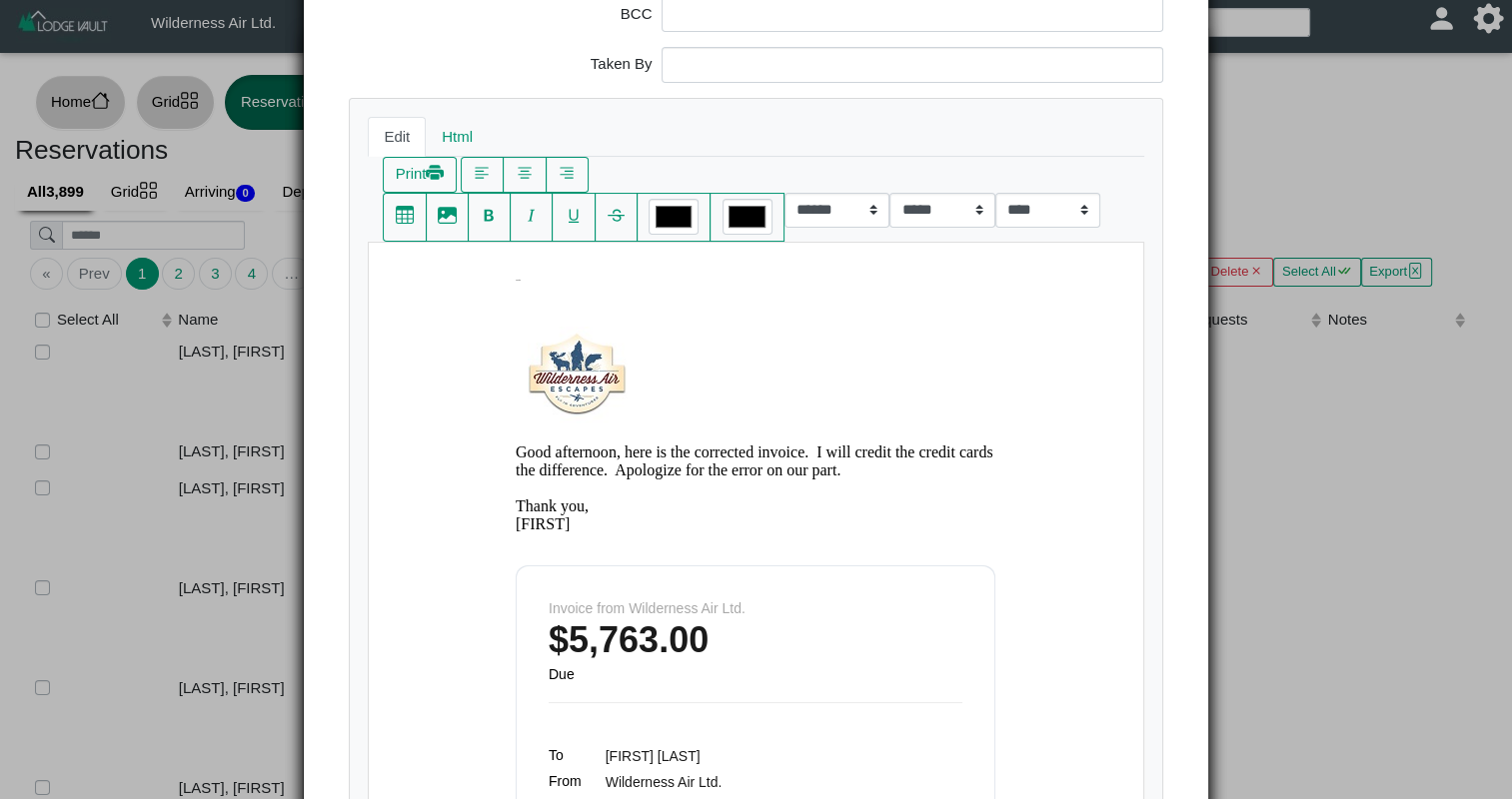 drag, startPoint x: 1126, startPoint y: 351, endPoint x: 1523, endPoint y: 536, distance: 437.9886 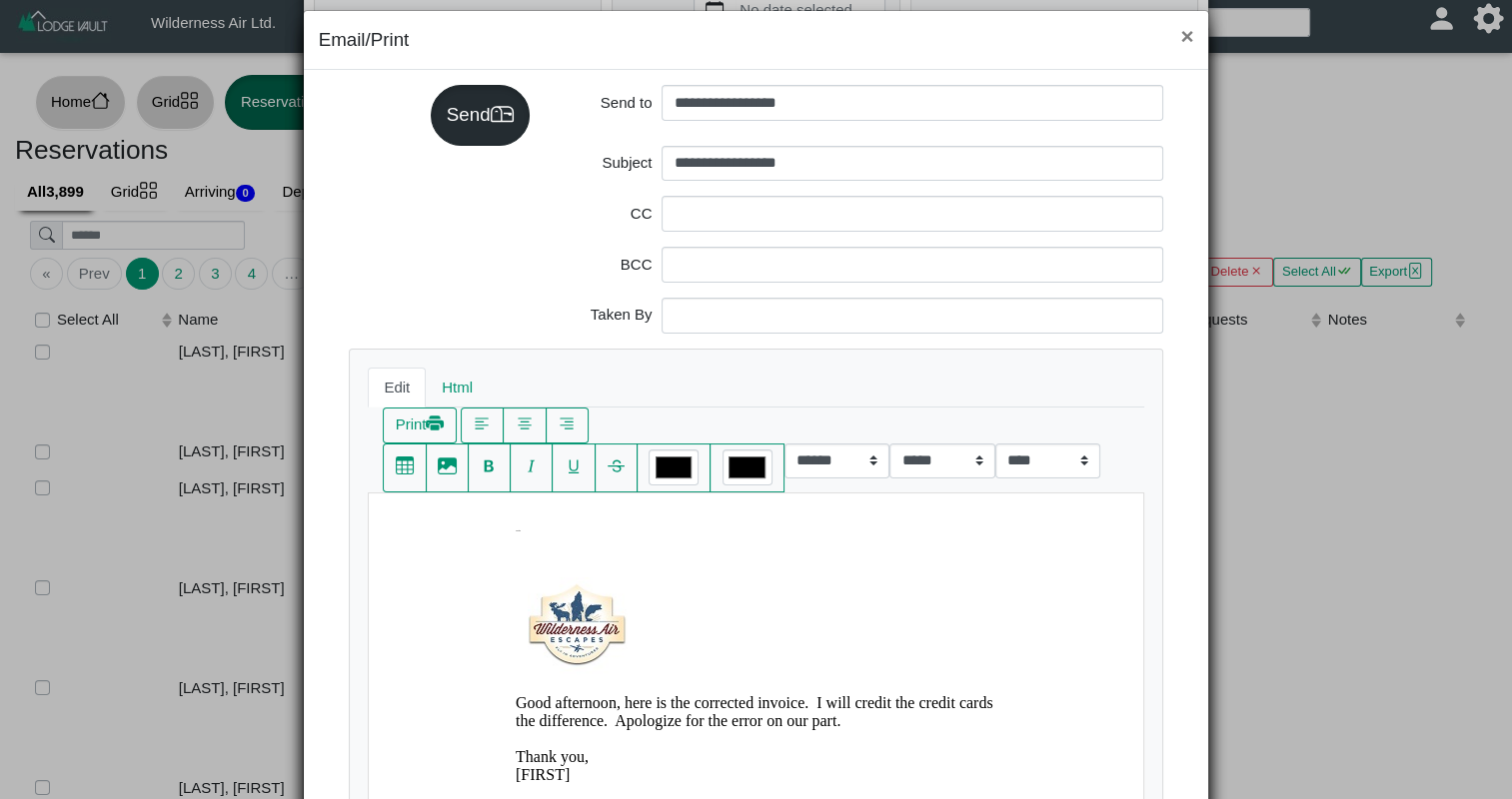 scroll, scrollTop: 1, scrollLeft: 0, axis: vertical 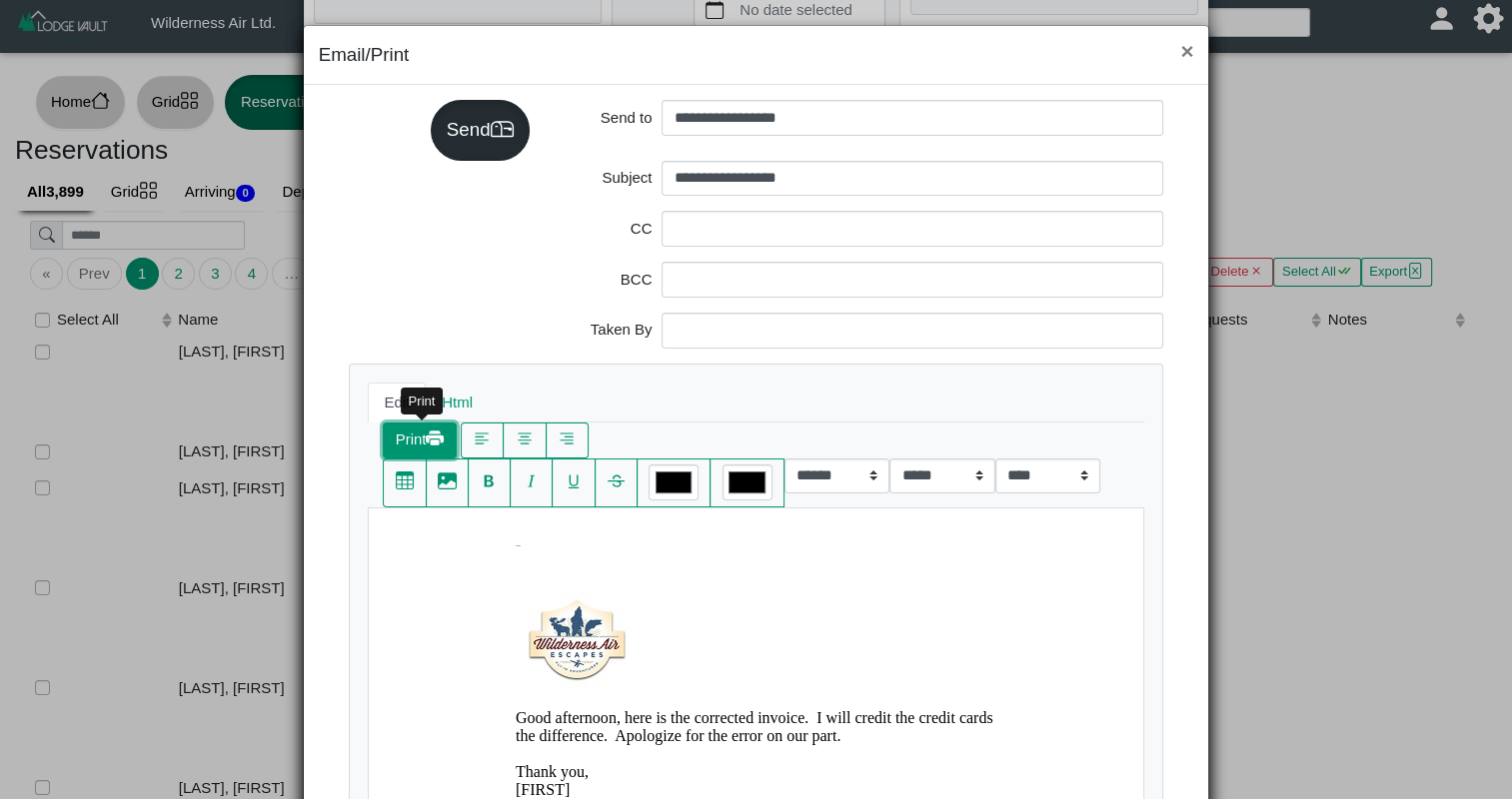 click on "Print" at bounding box center [420, 440] 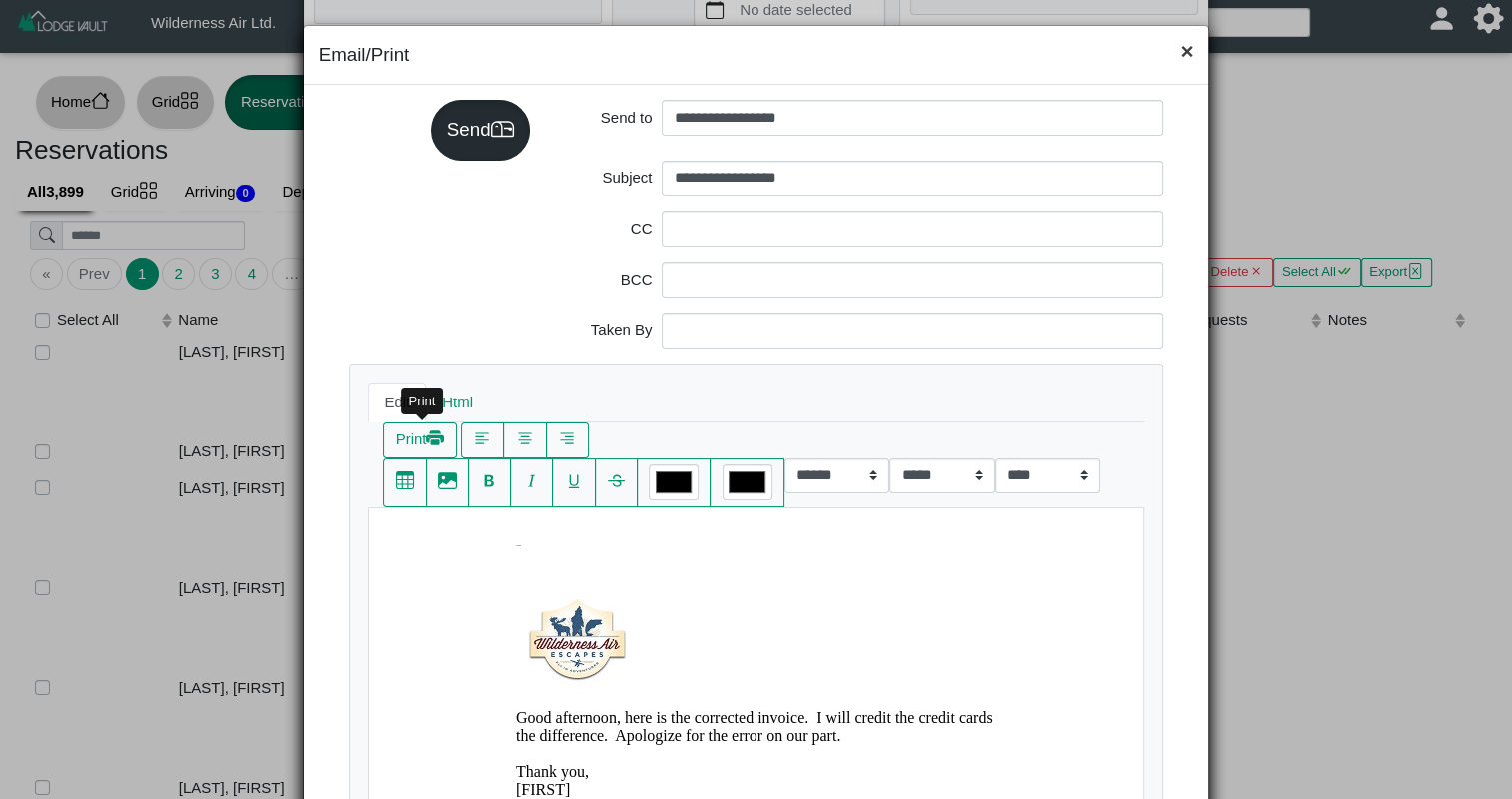 click on "×" at bounding box center [1186, 52] 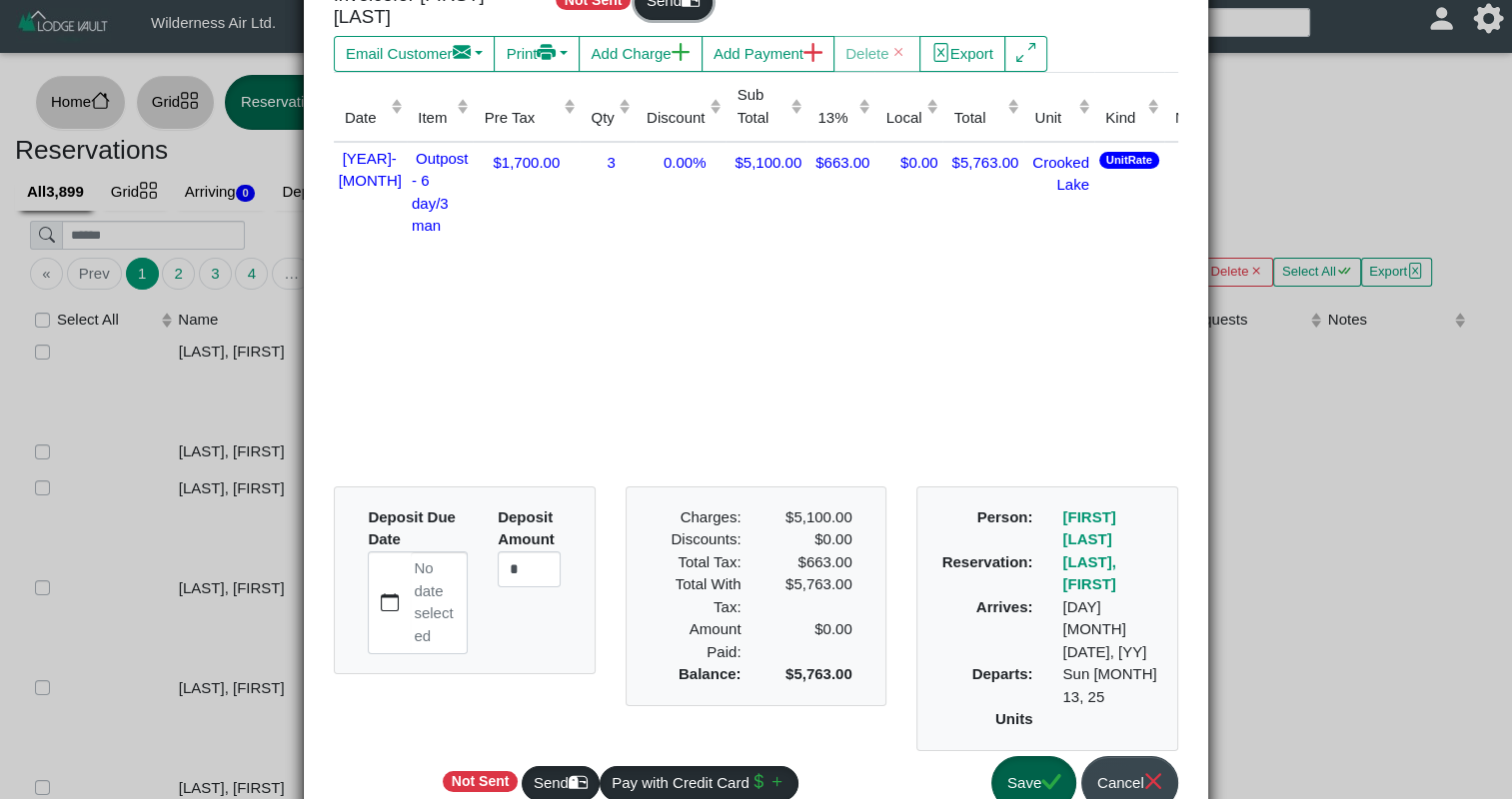 scroll, scrollTop: 127, scrollLeft: 0, axis: vertical 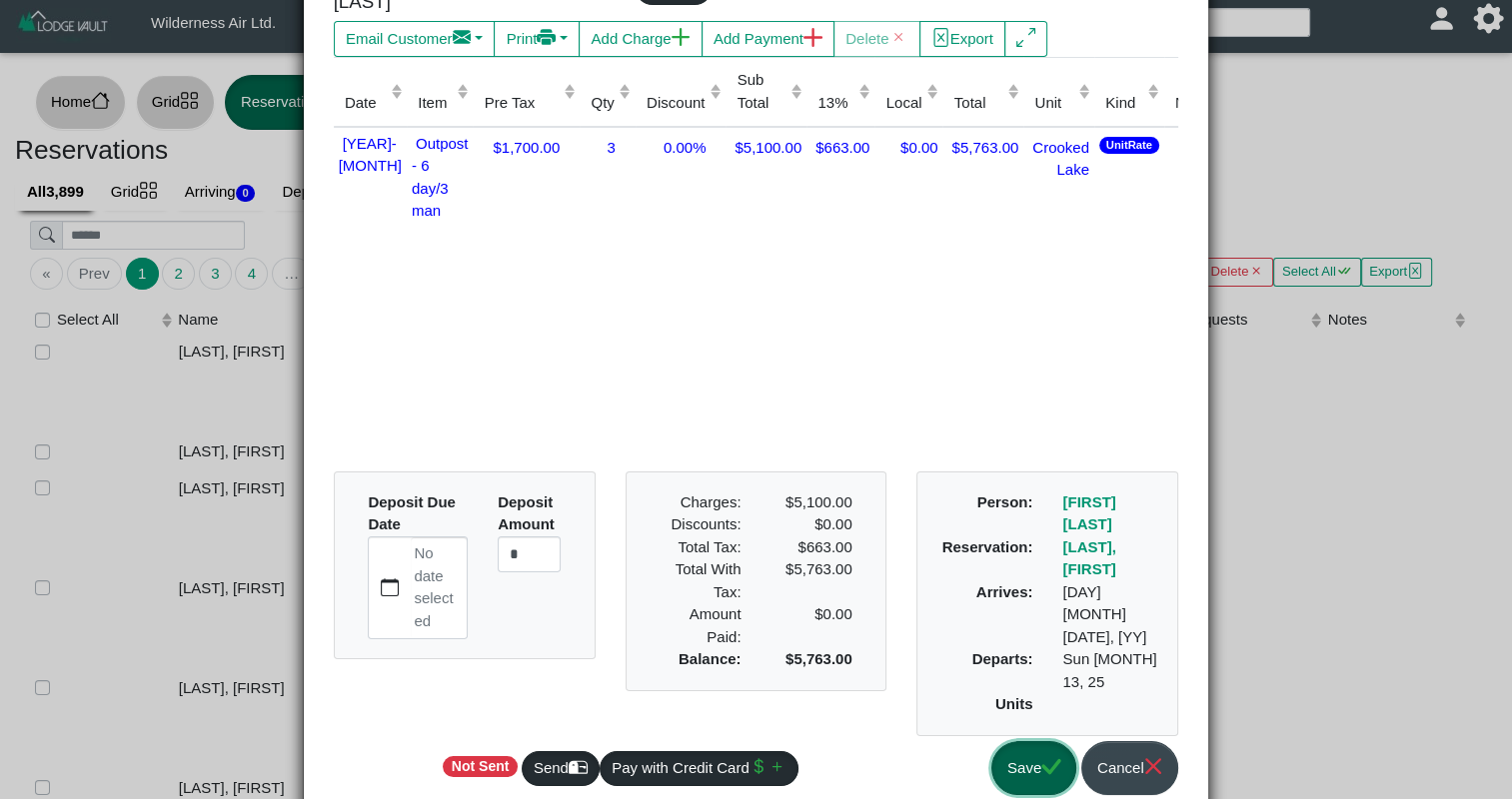 click on "Save" at bounding box center [1033, 768] 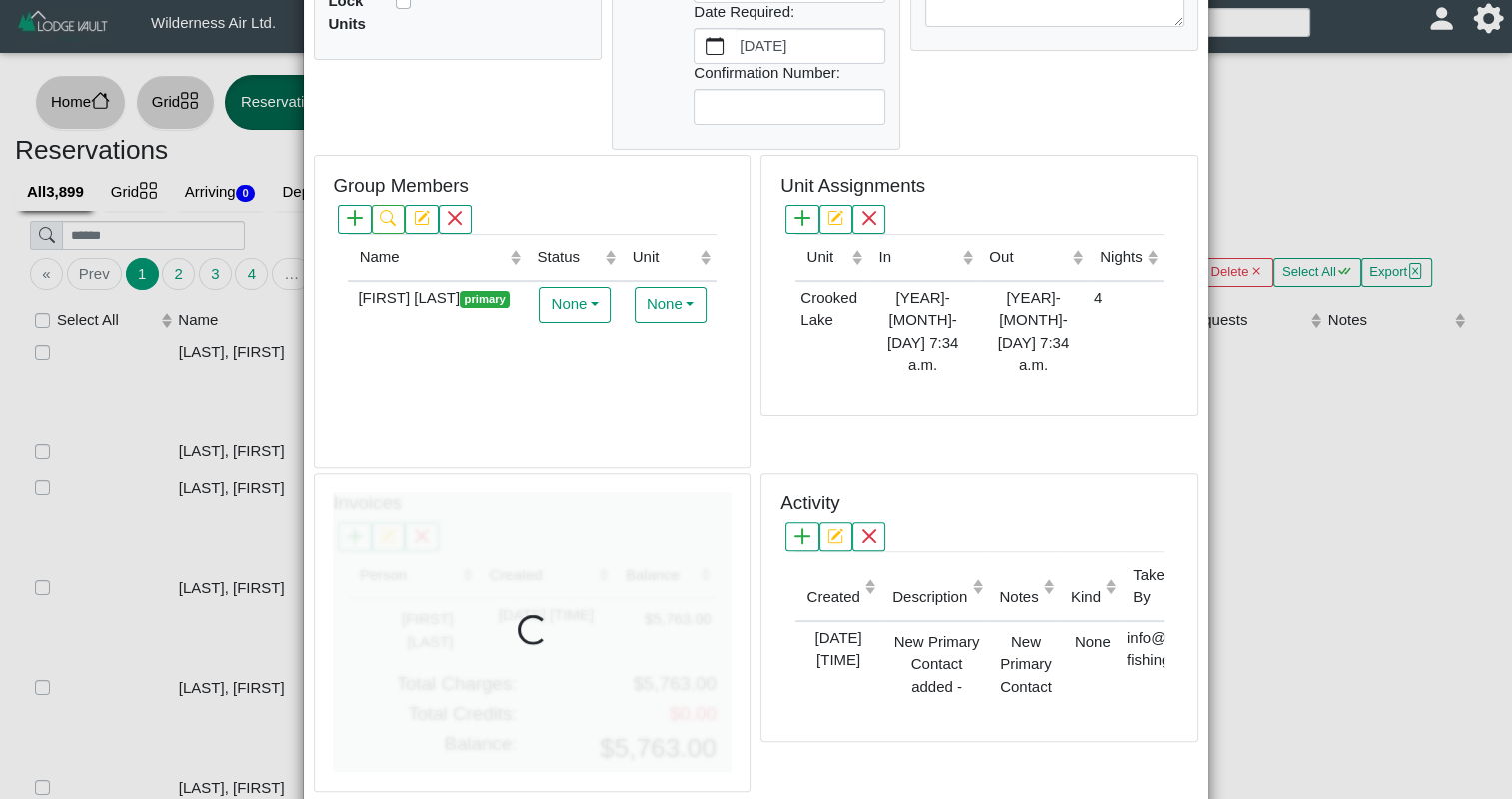 scroll, scrollTop: 526, scrollLeft: 0, axis: vertical 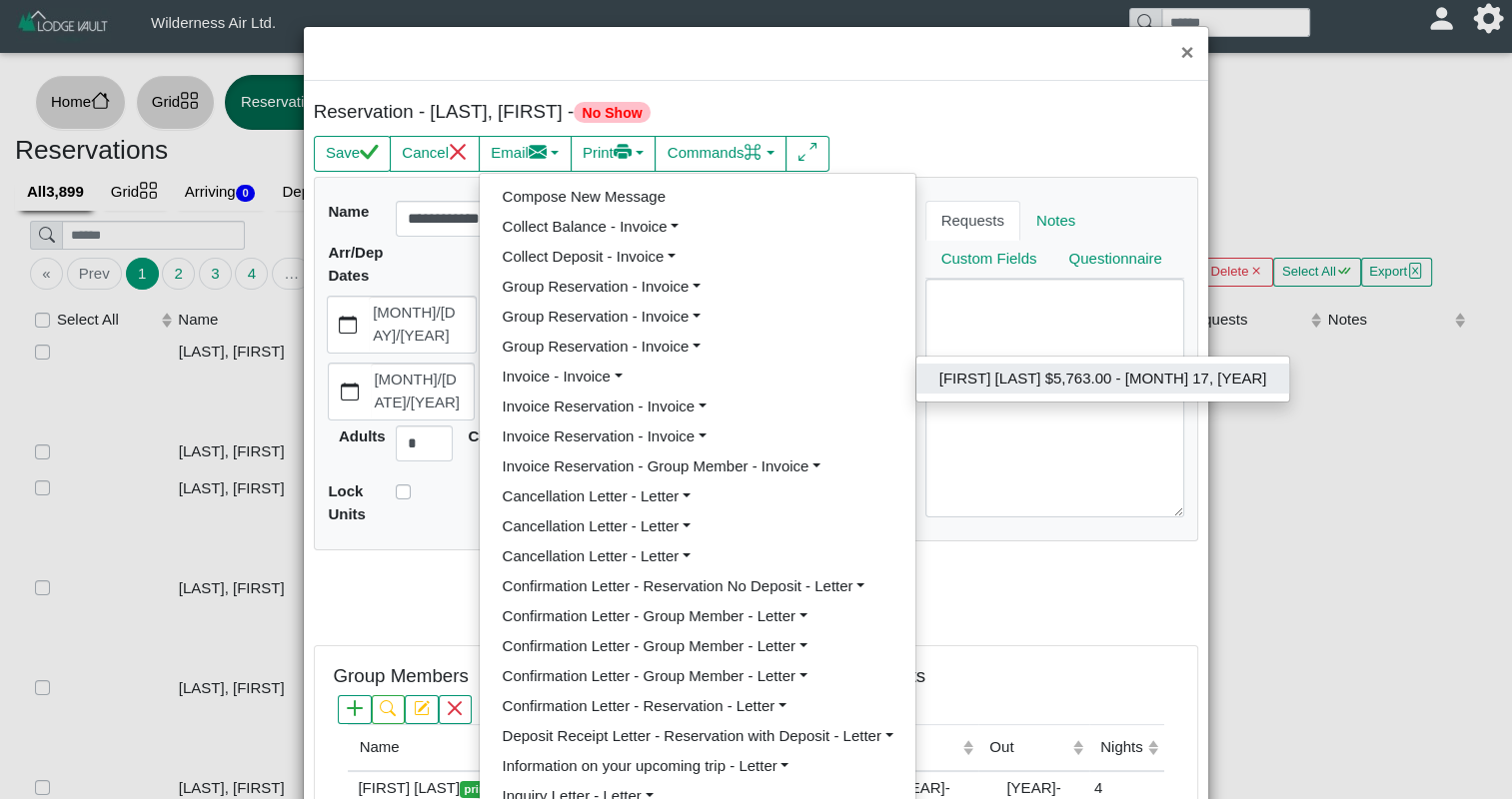 click on "[FIRST] [LAST] $5,763.00 - [MONTH] 17, [YEAR]" at bounding box center (1102, 379) 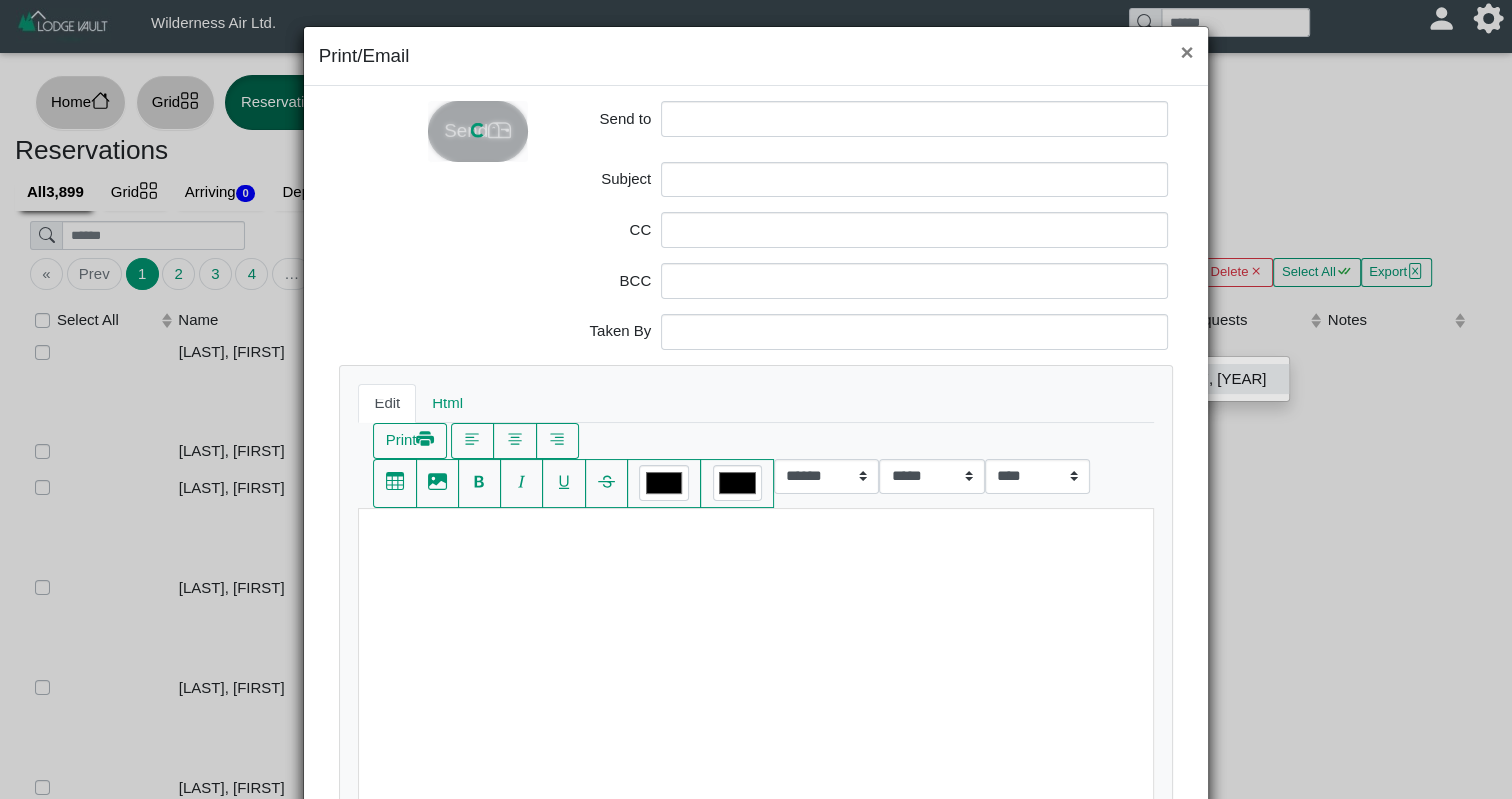 scroll, scrollTop: 0, scrollLeft: 0, axis: both 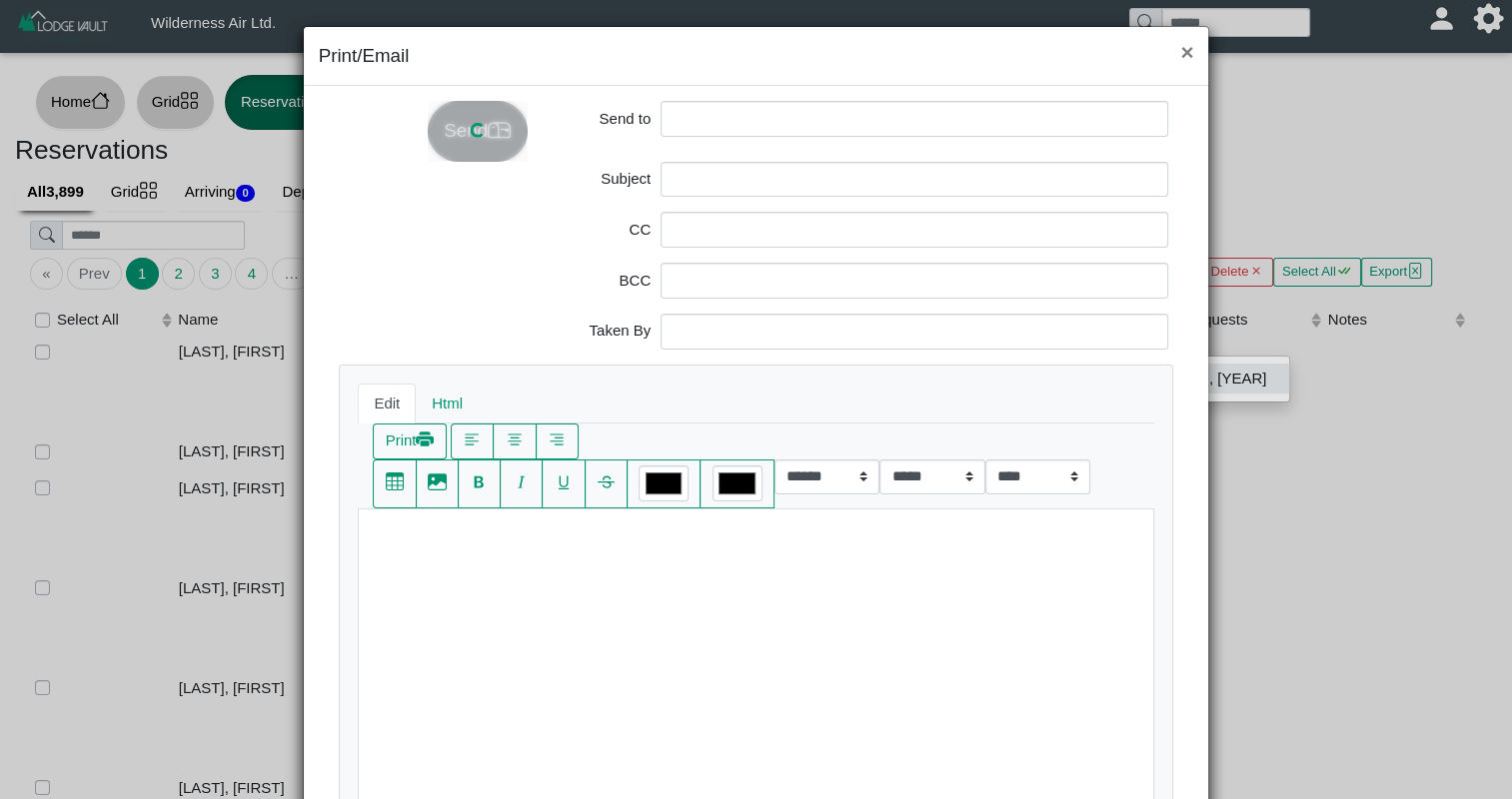 type on "**********" 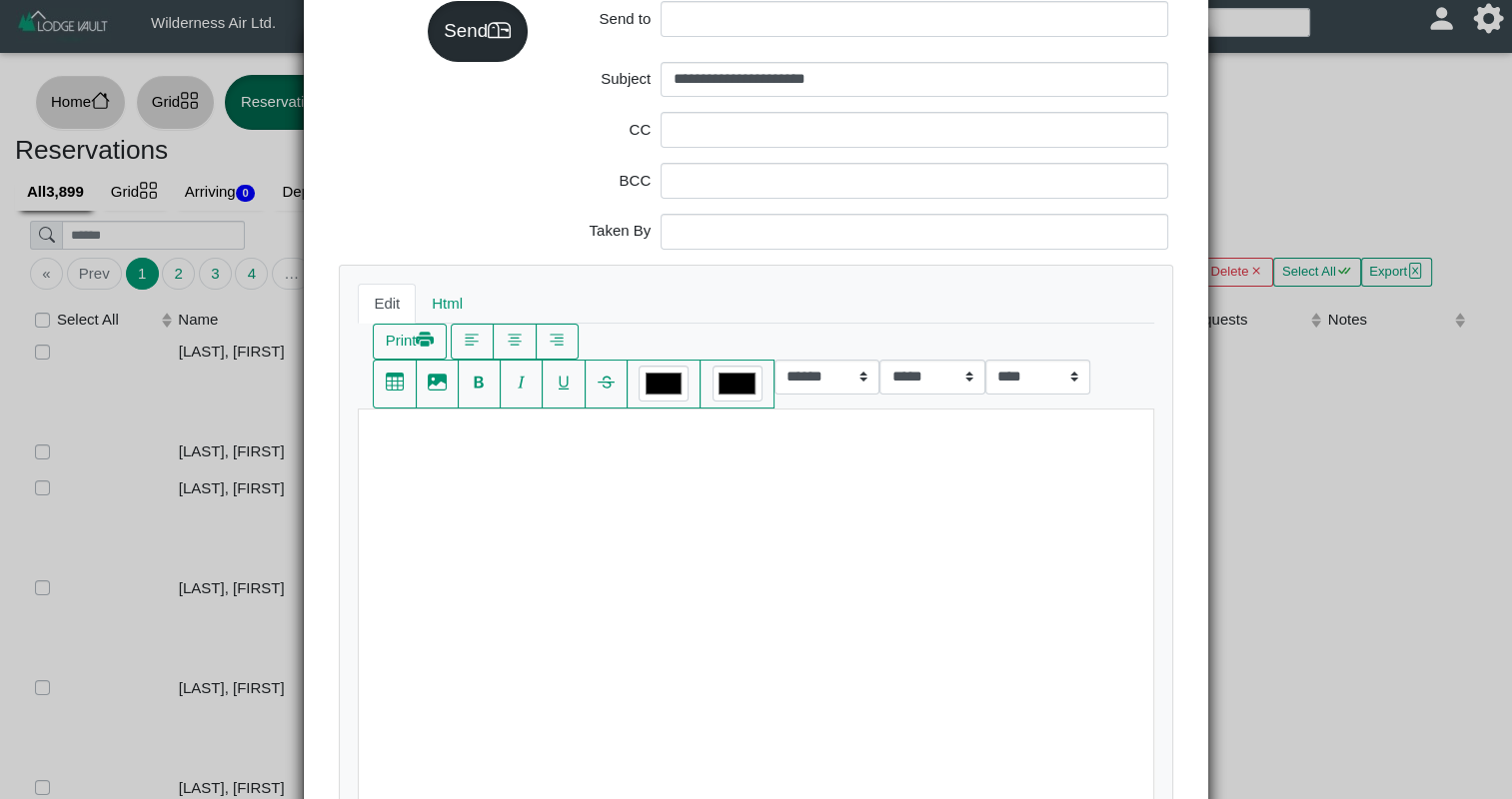 scroll, scrollTop: 0, scrollLeft: 0, axis: both 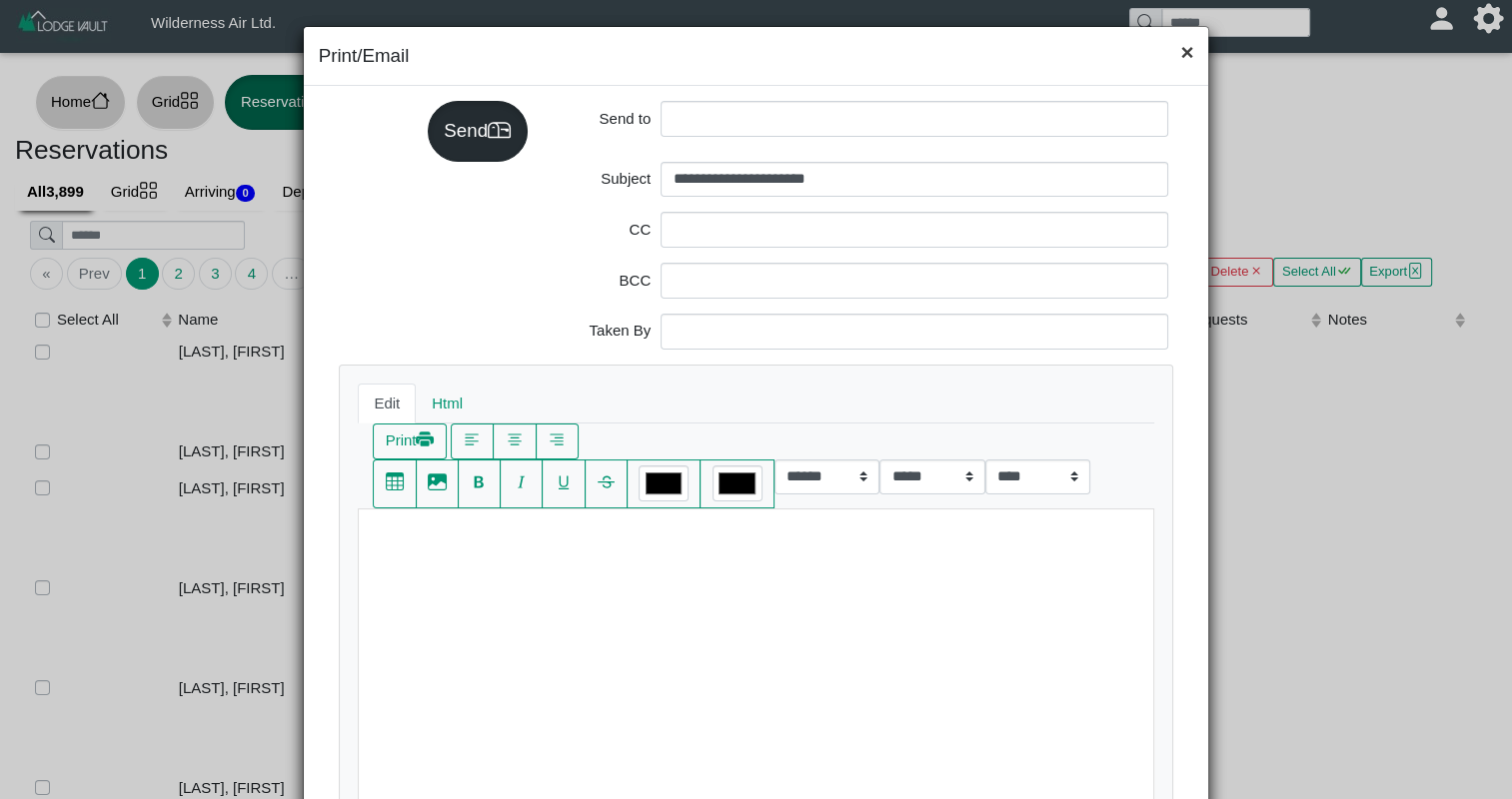 click on "×" at bounding box center [1186, 53] 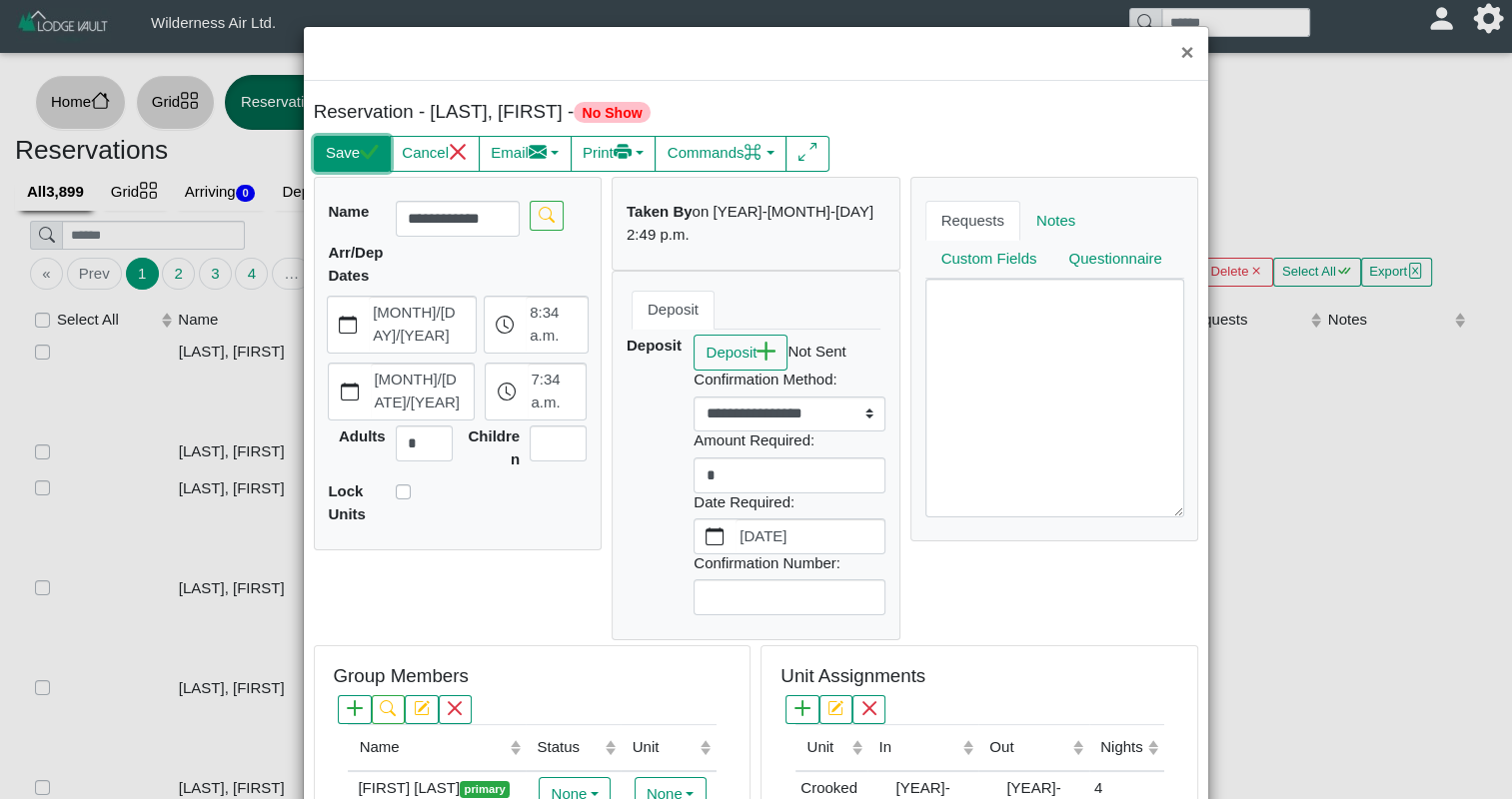 click on "Save" at bounding box center [352, 154] 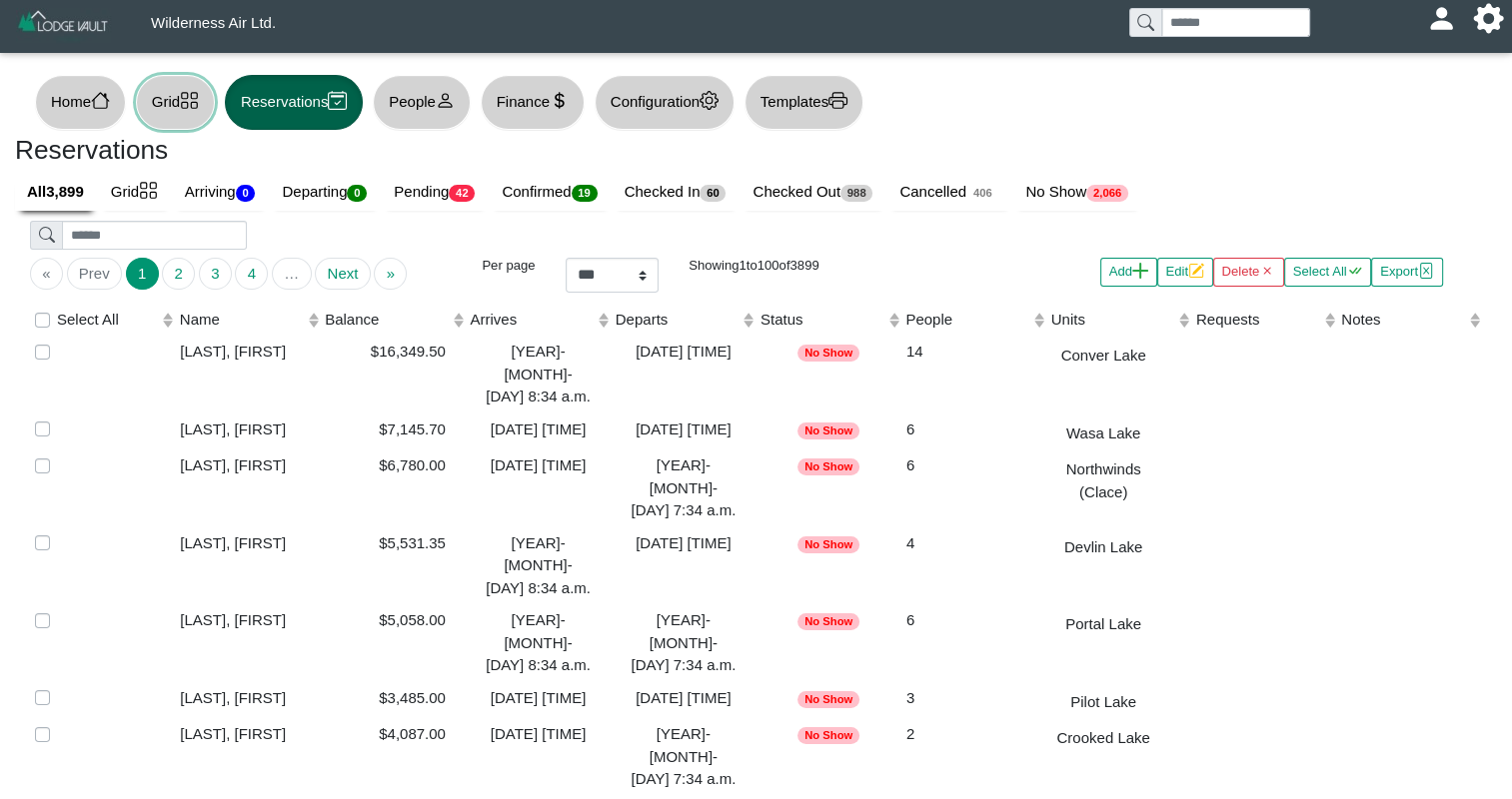 click 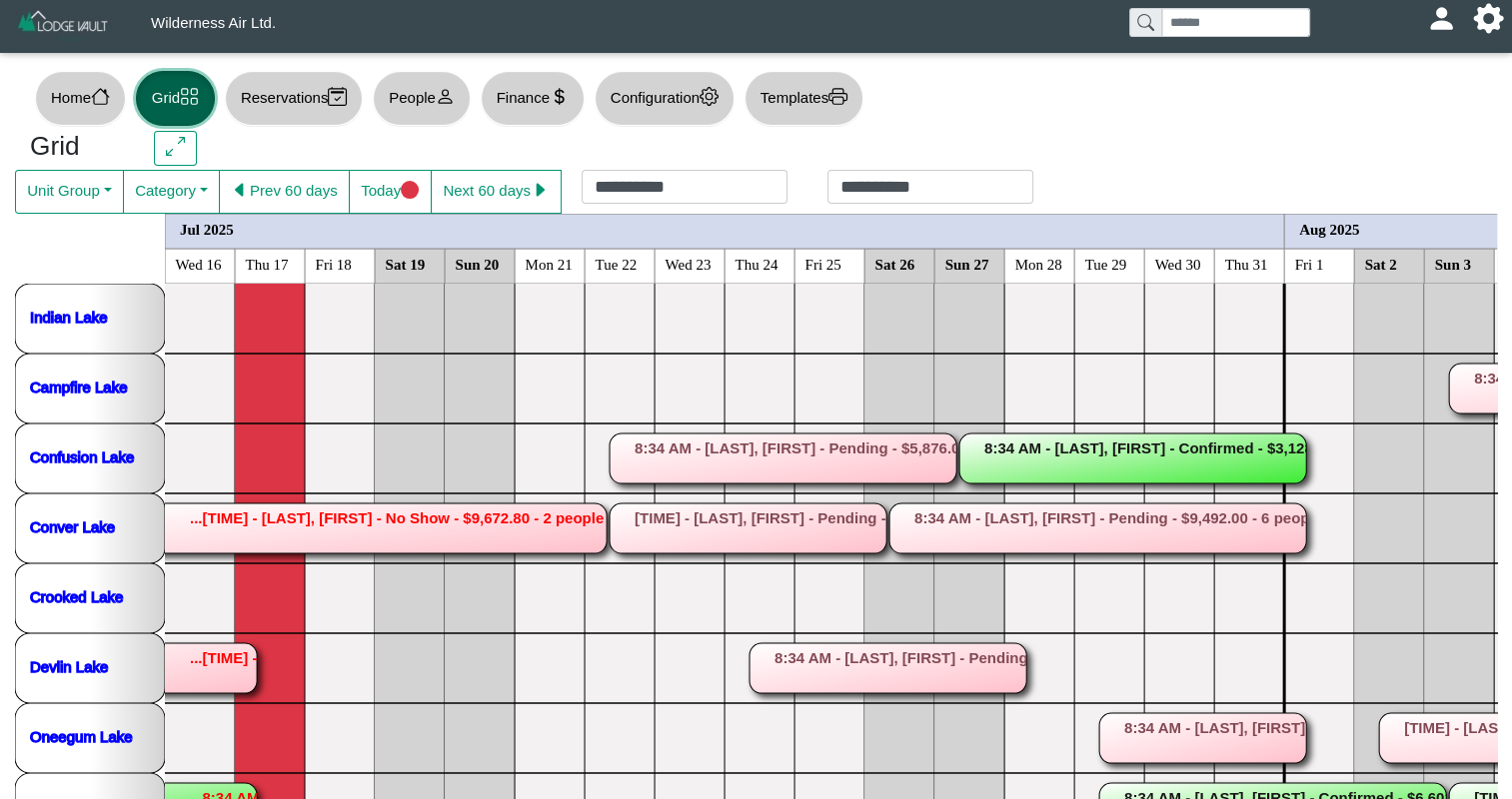 scroll, scrollTop: 0, scrollLeft: 0, axis: both 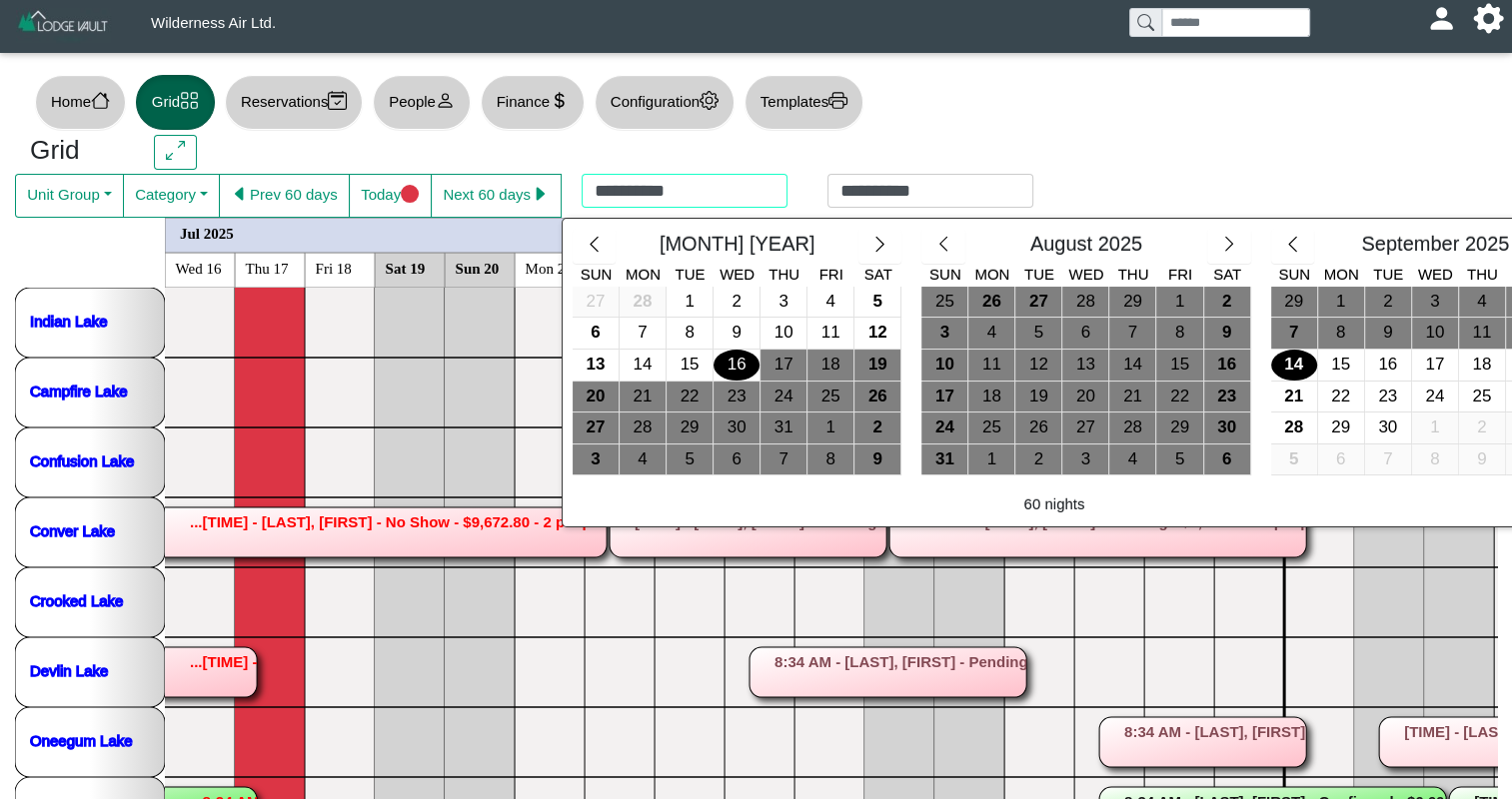 click on "**********" at bounding box center [807, 196] 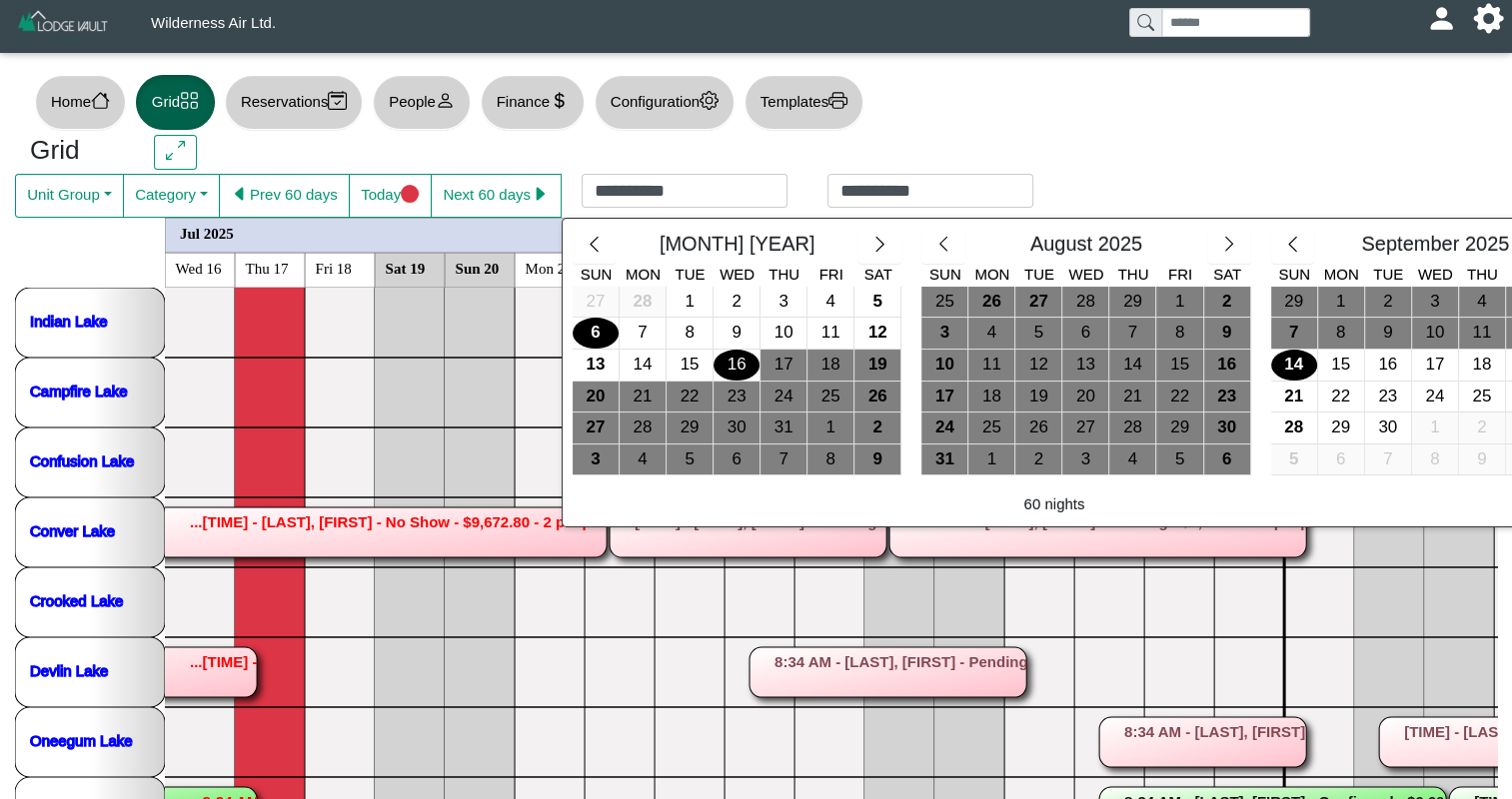 click on "6" at bounding box center [596, 333] 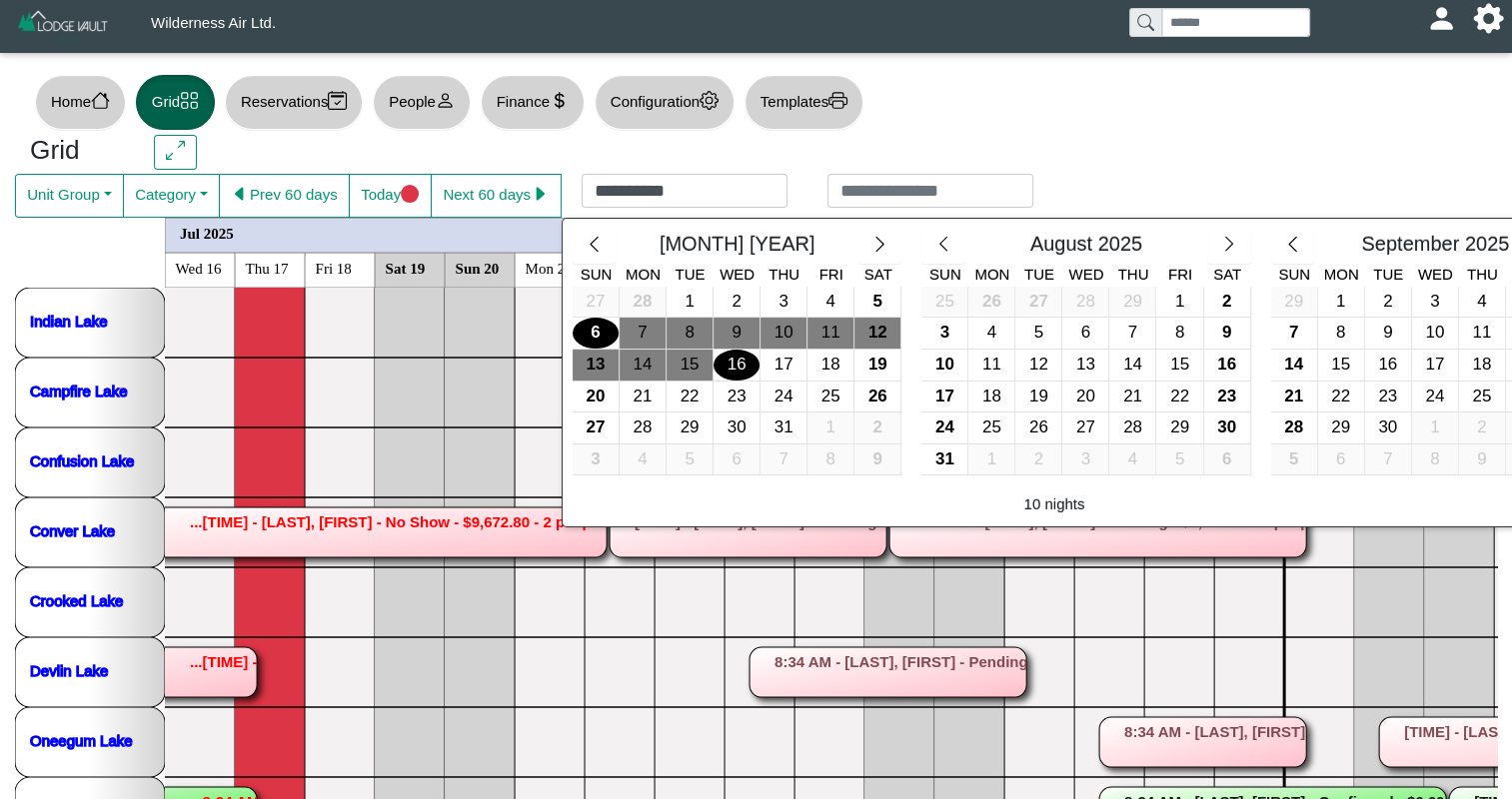 click on "16" at bounding box center [737, 365] 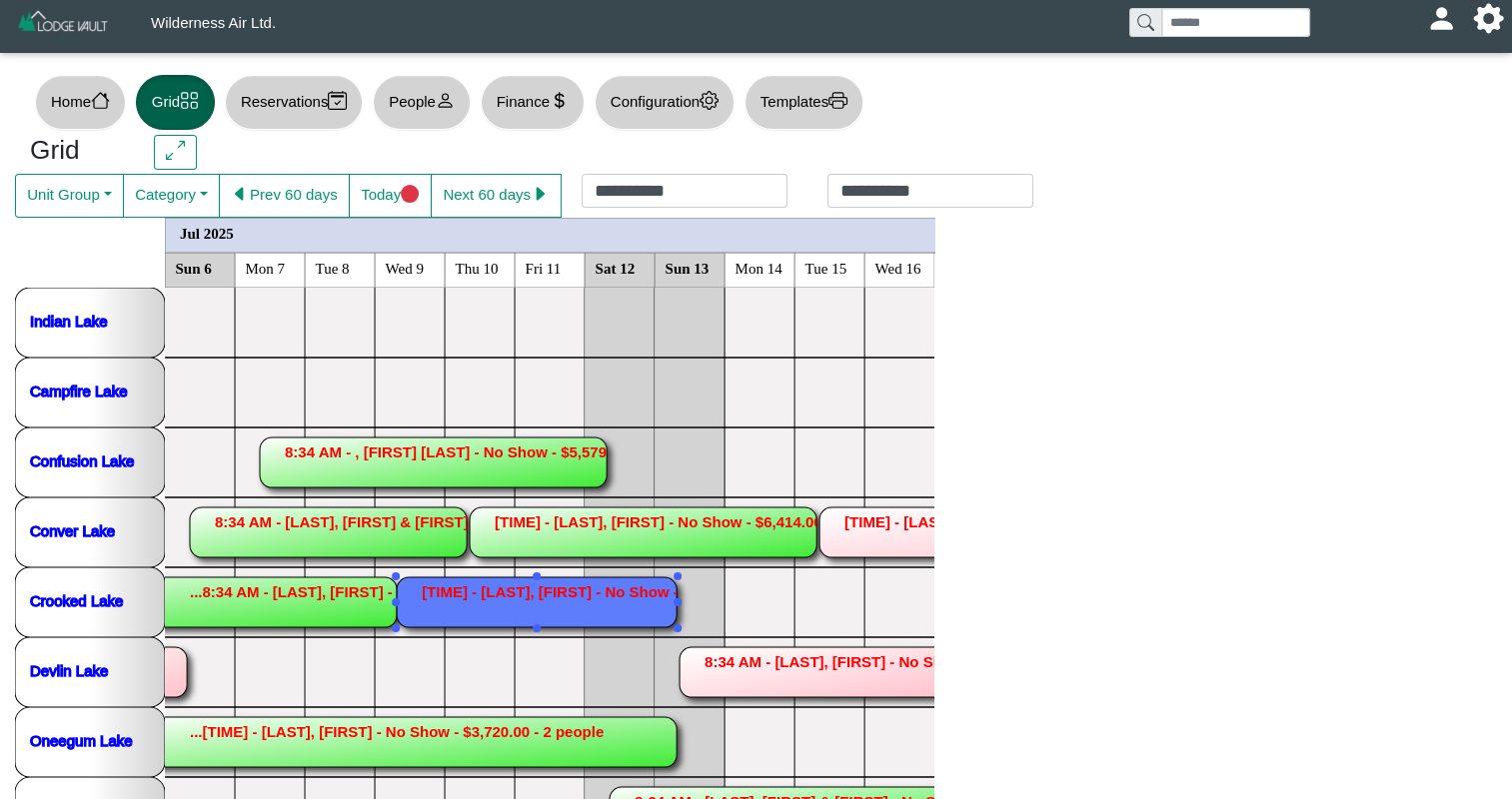 click 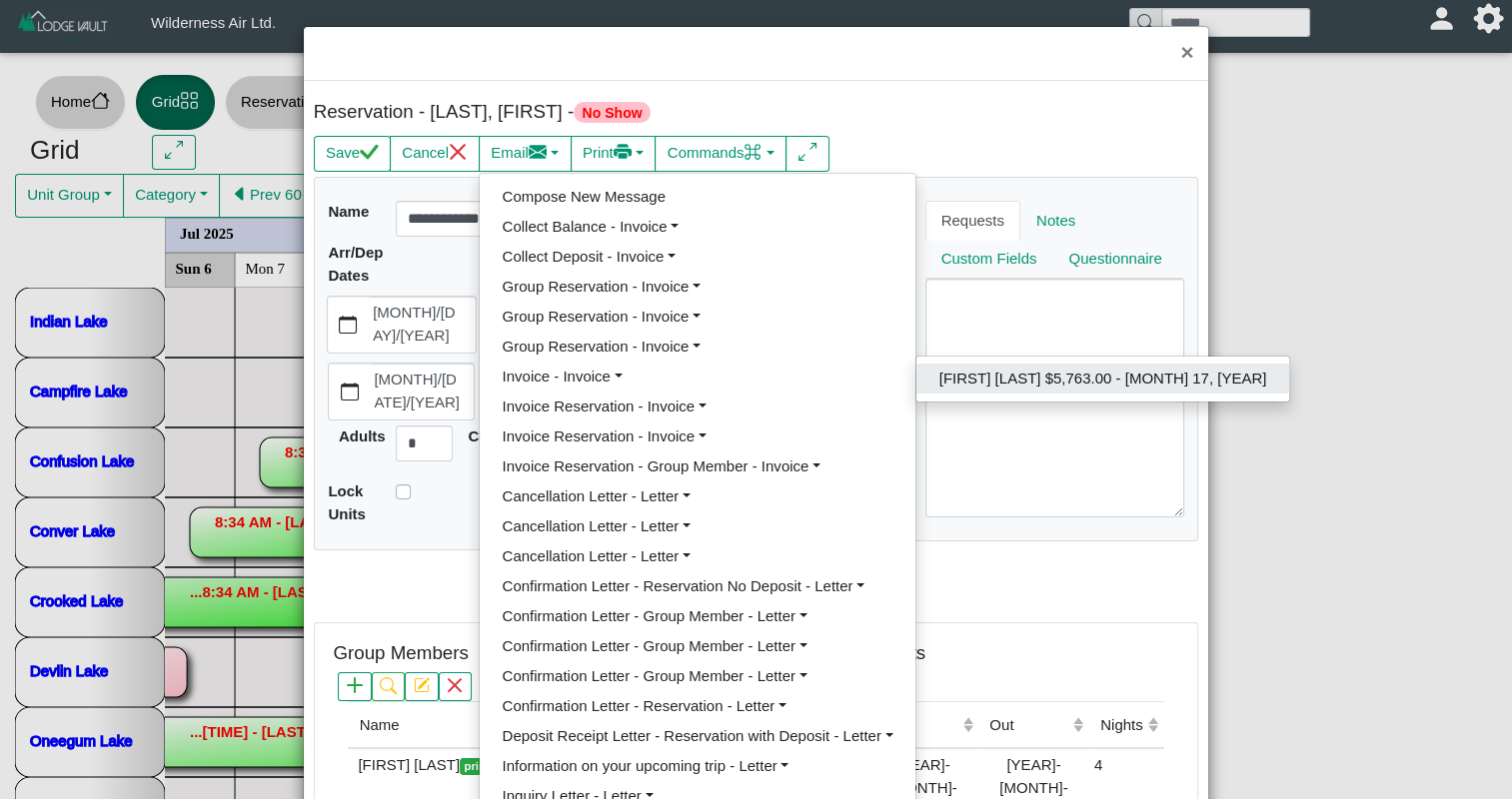 click on "[FIRST] [LAST] $5,763.00 - [MONTH] 17, [YEAR]" at bounding box center [1102, 379] 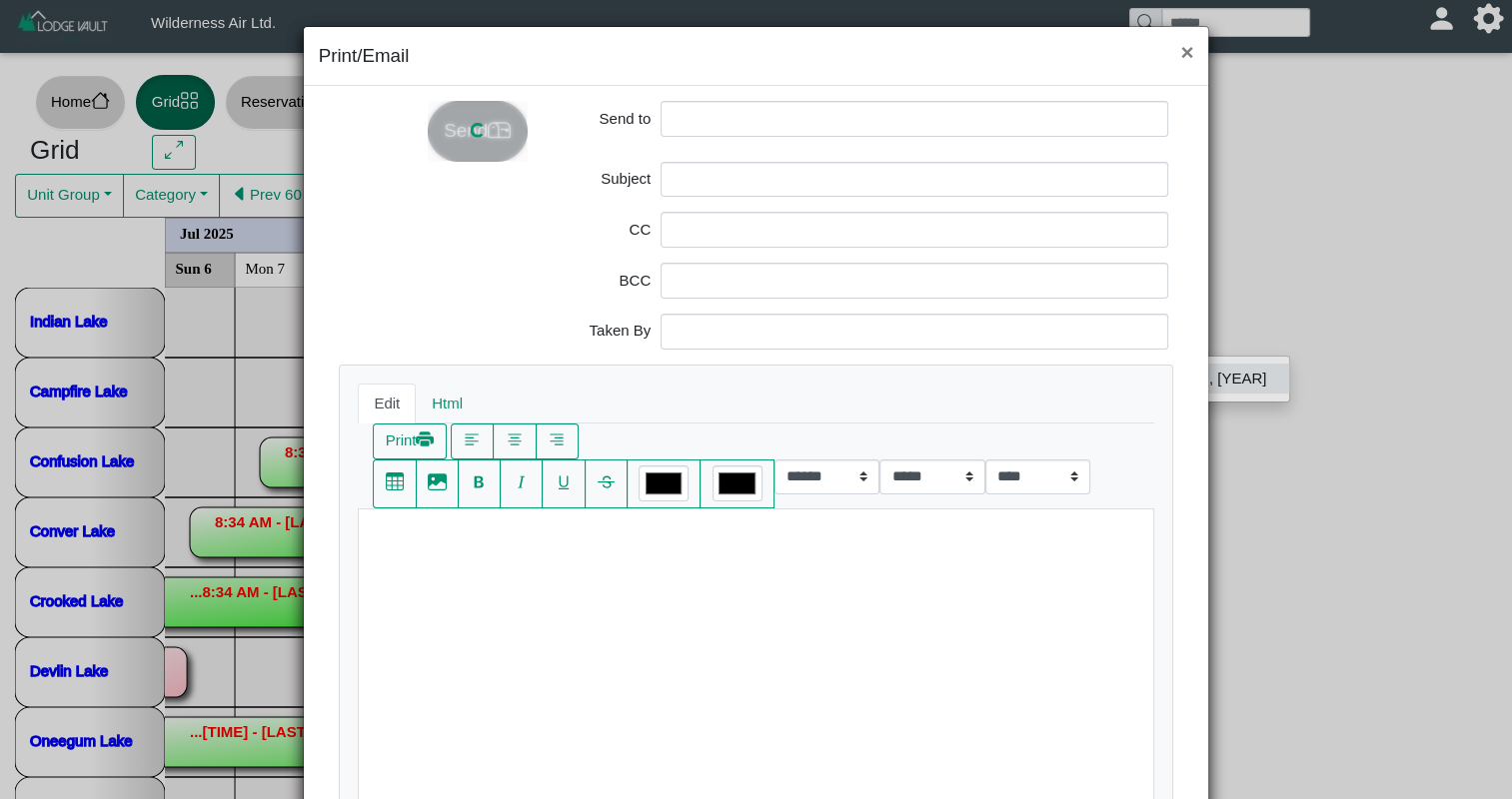scroll, scrollTop: 0, scrollLeft: 0, axis: both 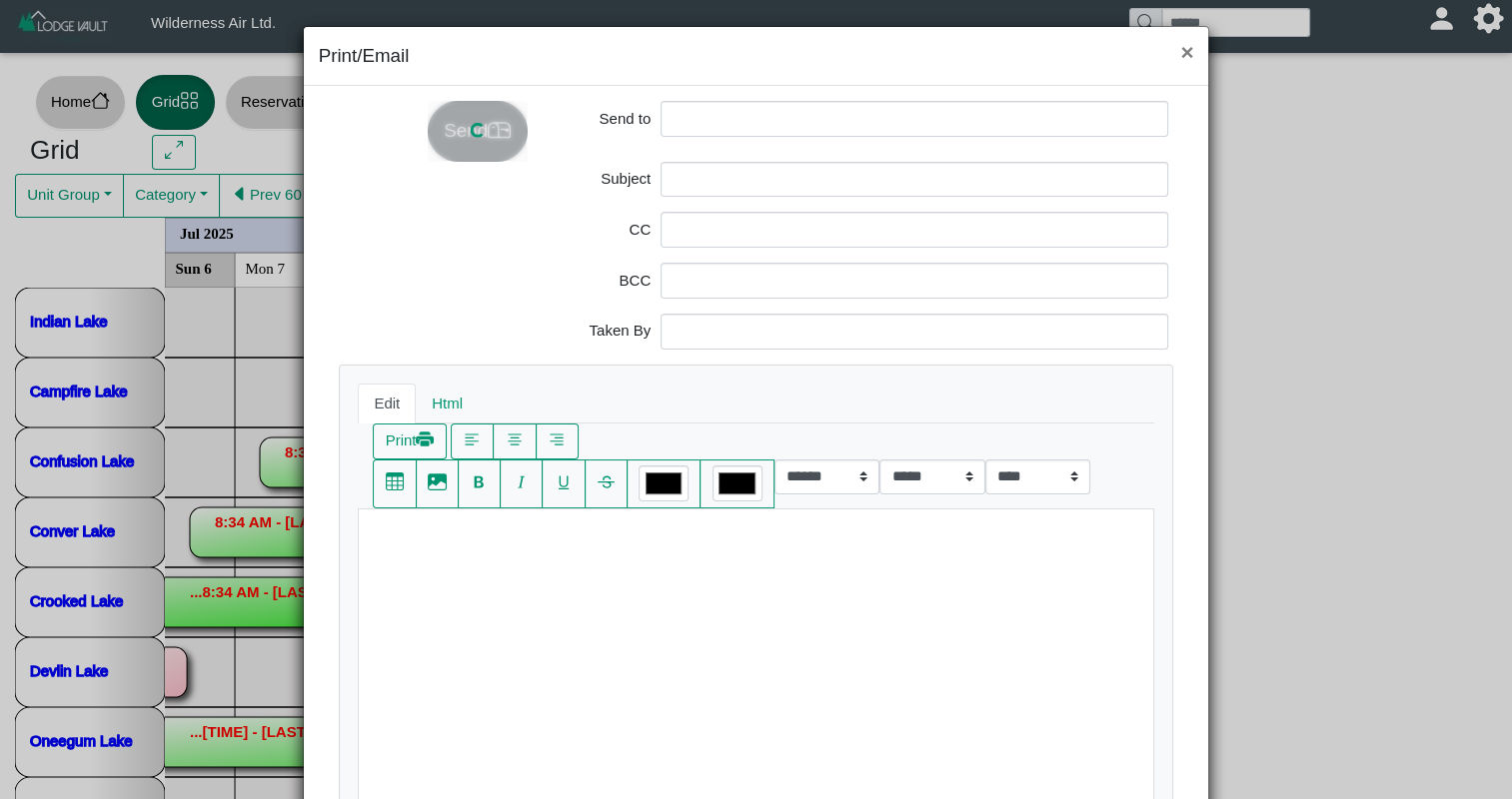type on "**********" 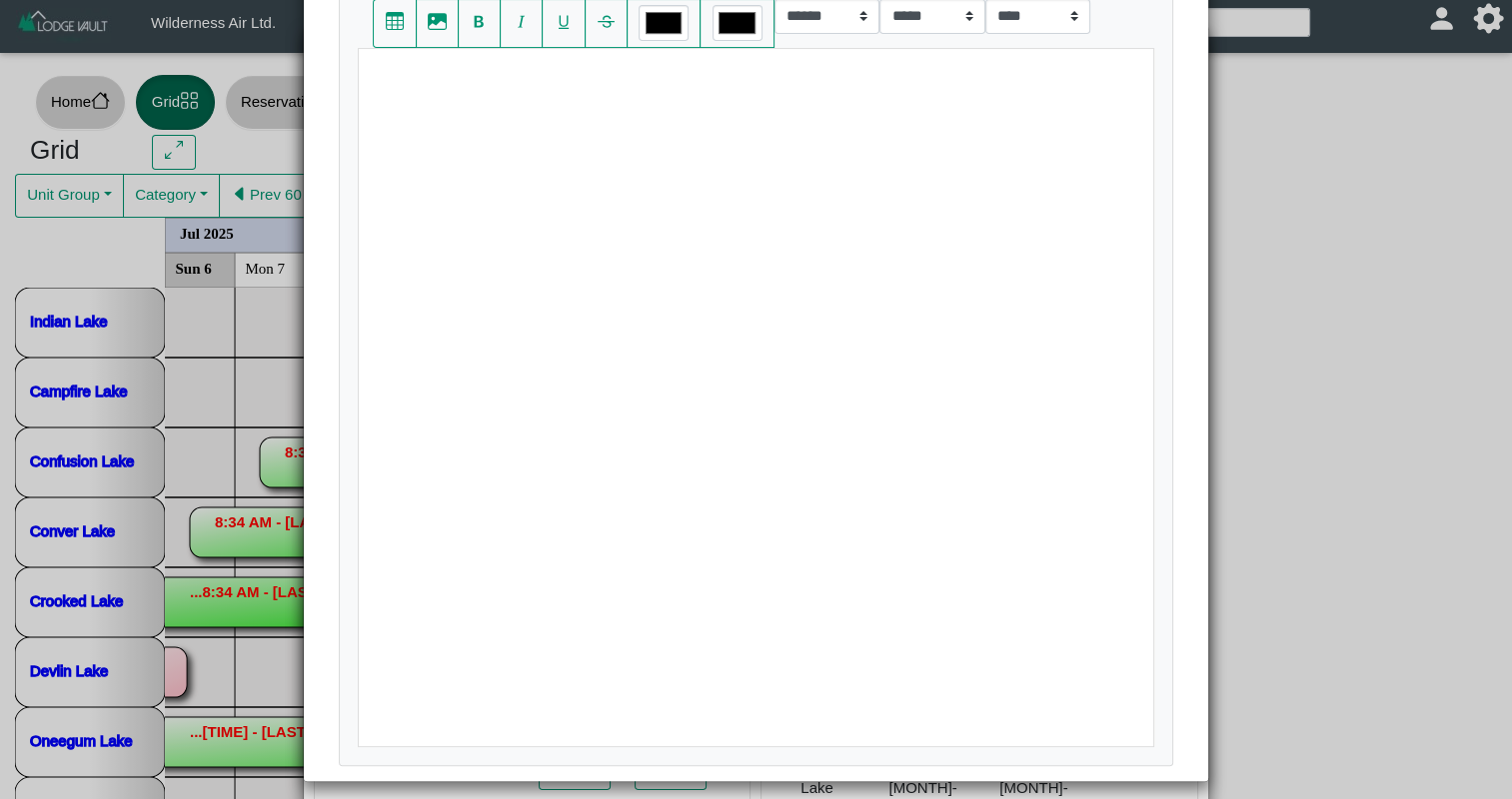 scroll, scrollTop: 467, scrollLeft: 0, axis: vertical 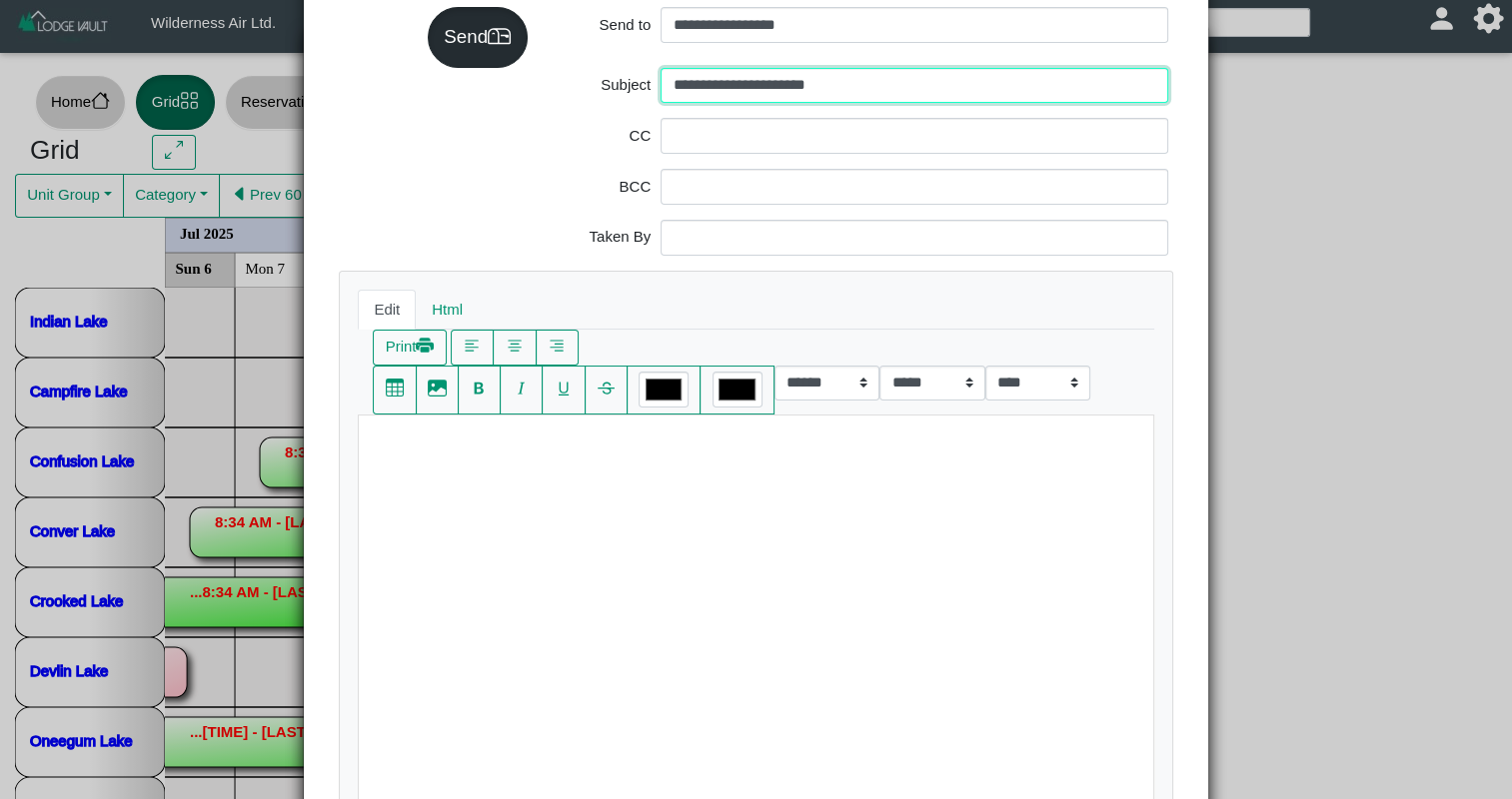 click on "**********" at bounding box center [914, 86] 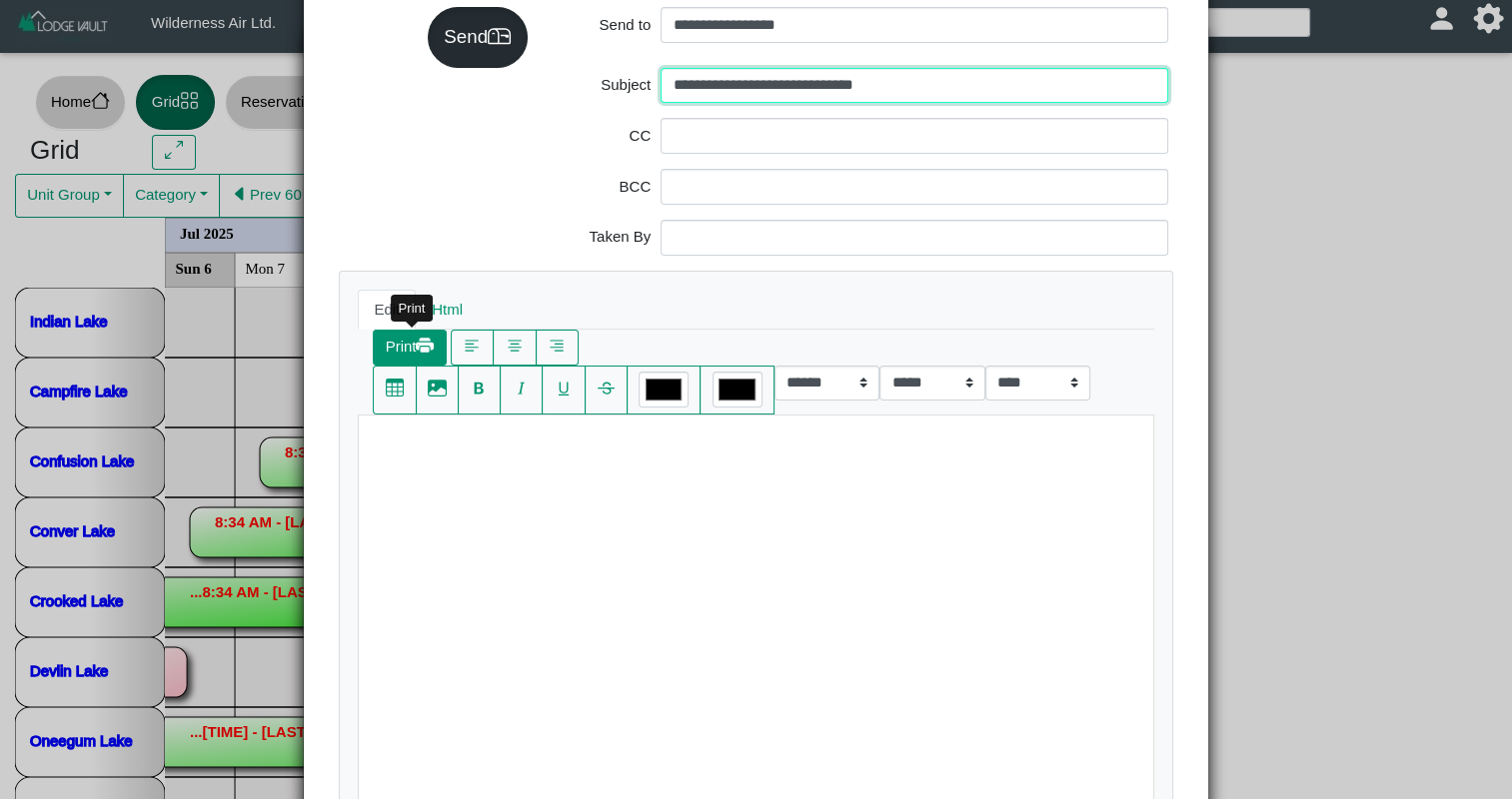 type on "**********" 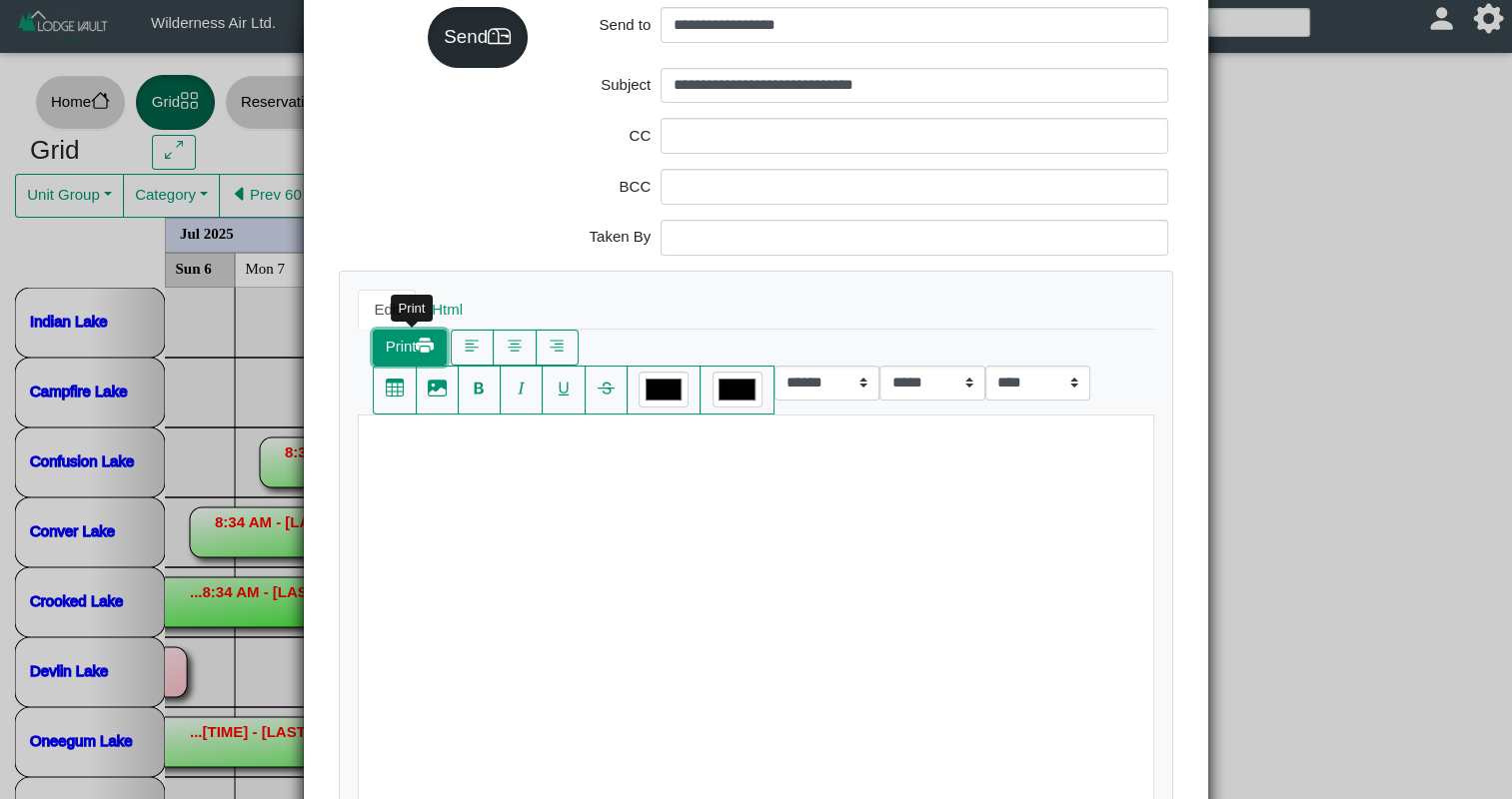 click on "Print" at bounding box center (410, 348) 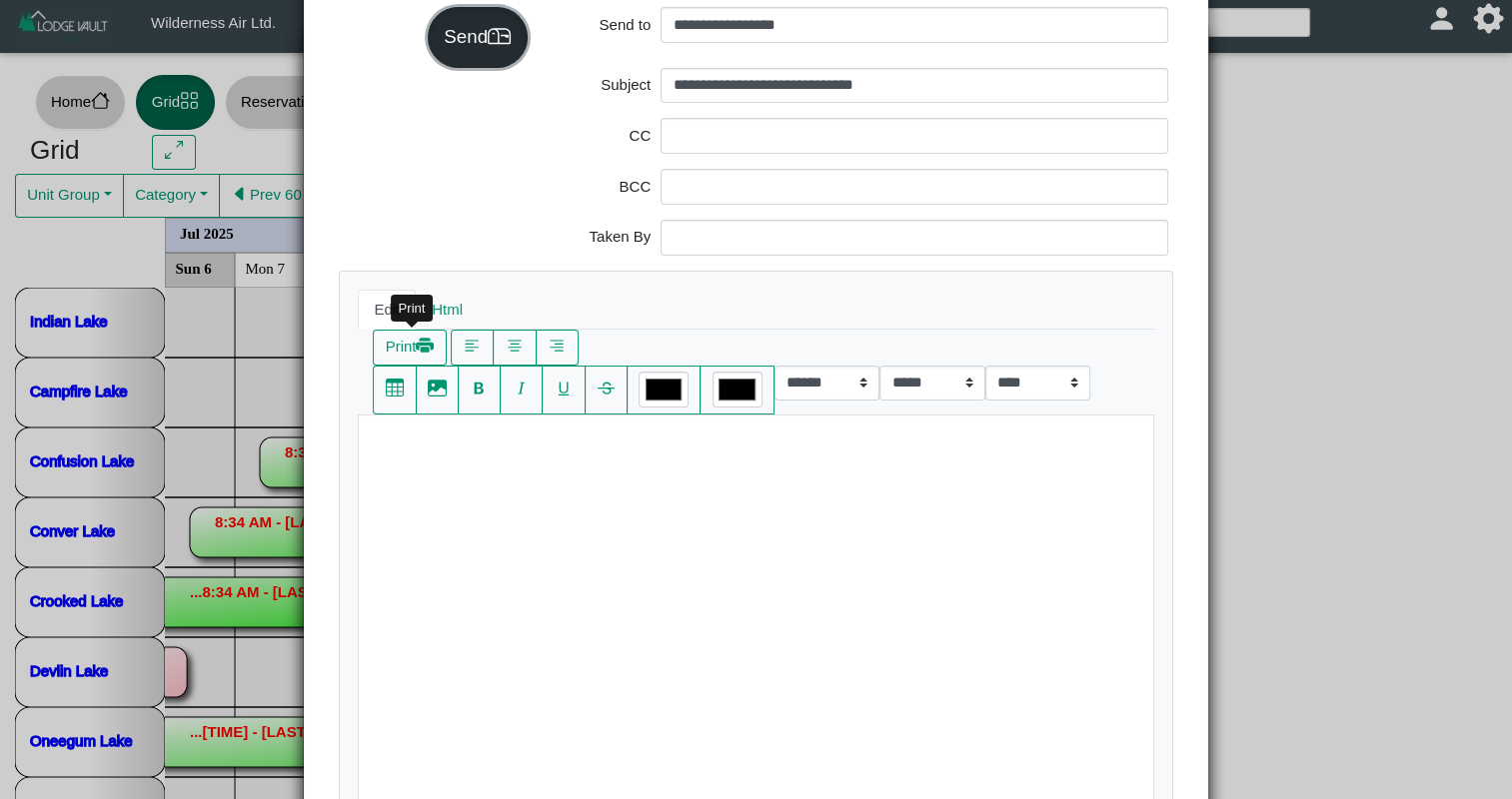 click on "Send" at bounding box center (477, 37) 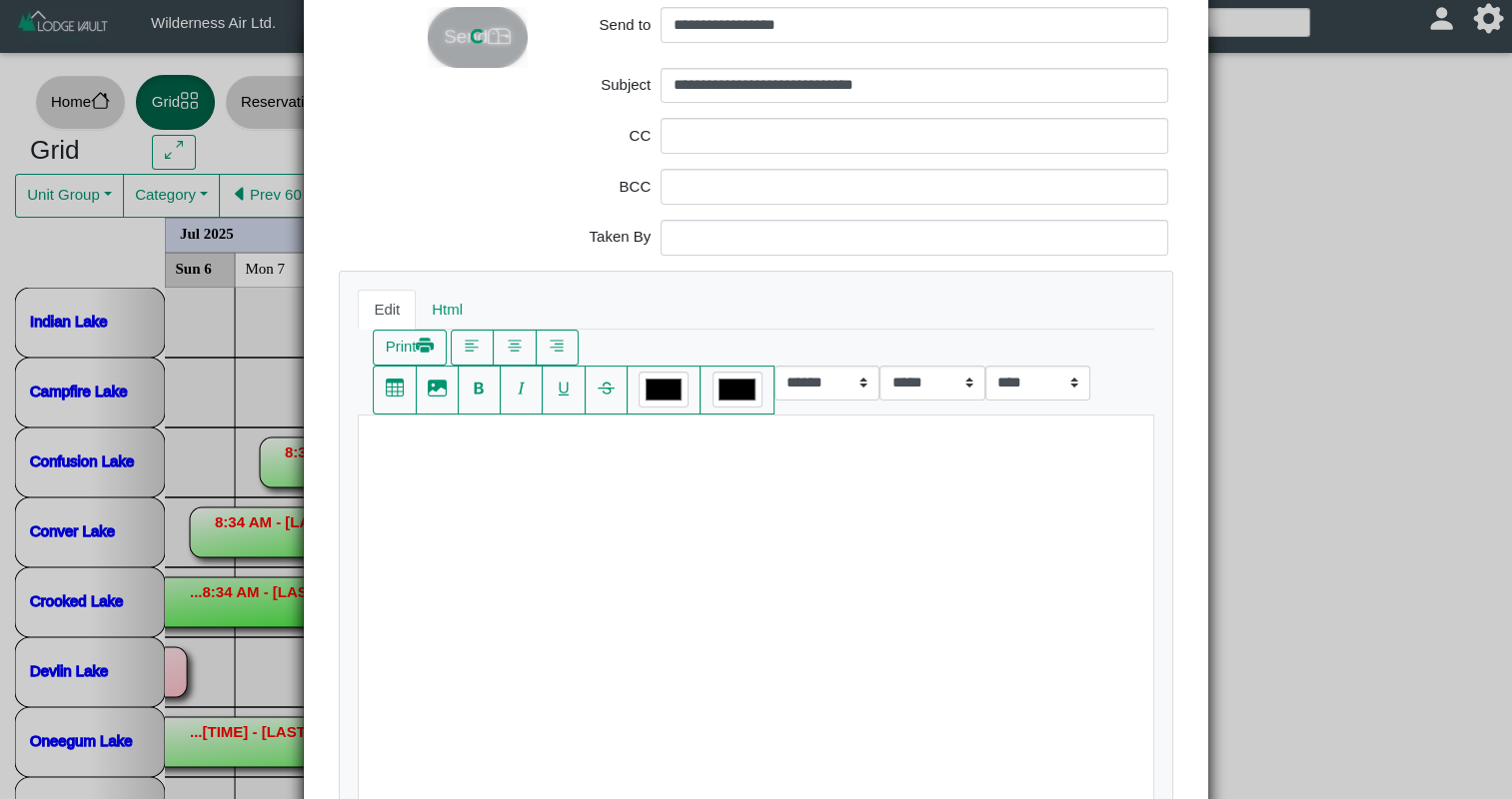 select on "*****" 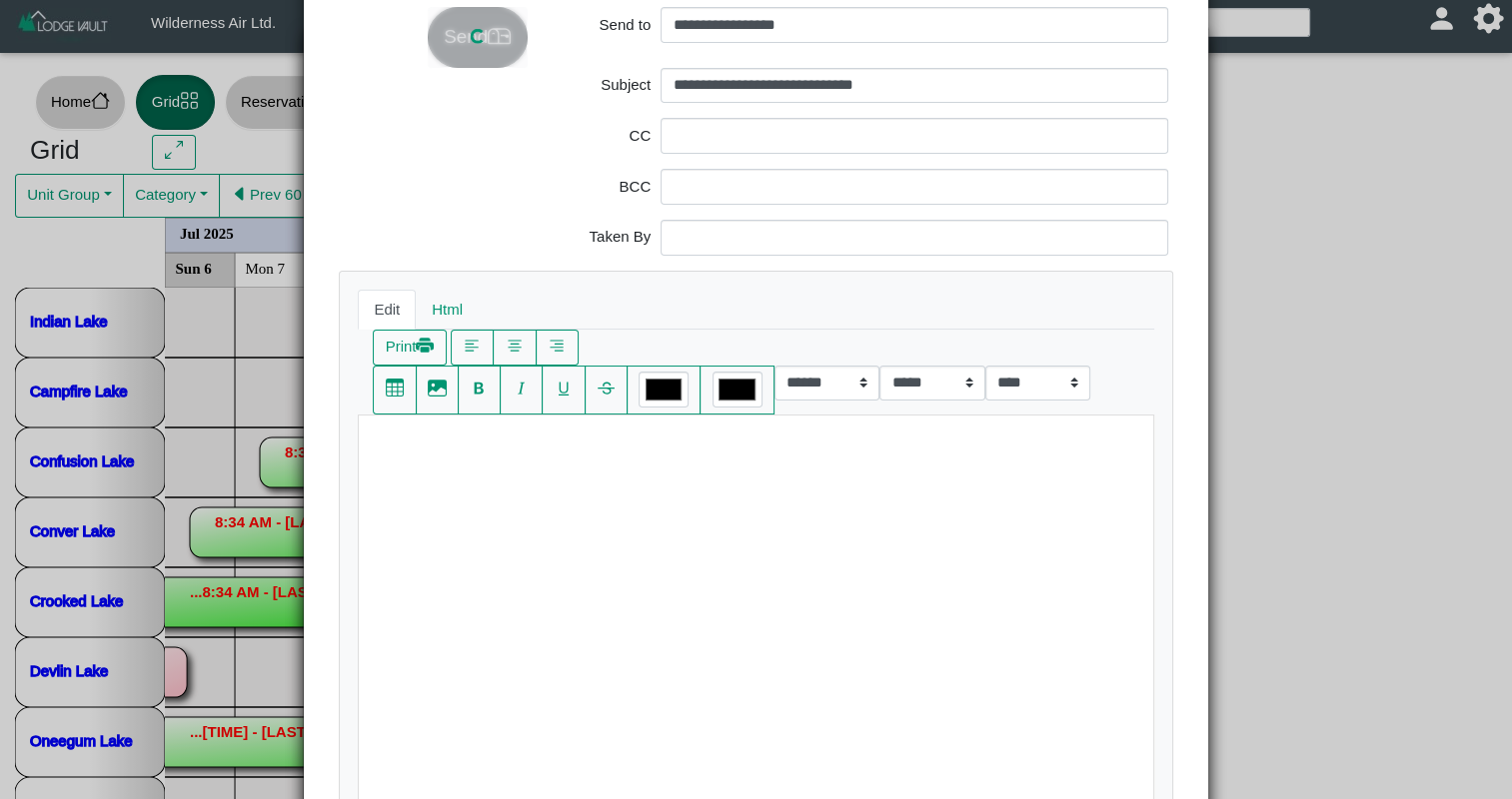 select on "****" 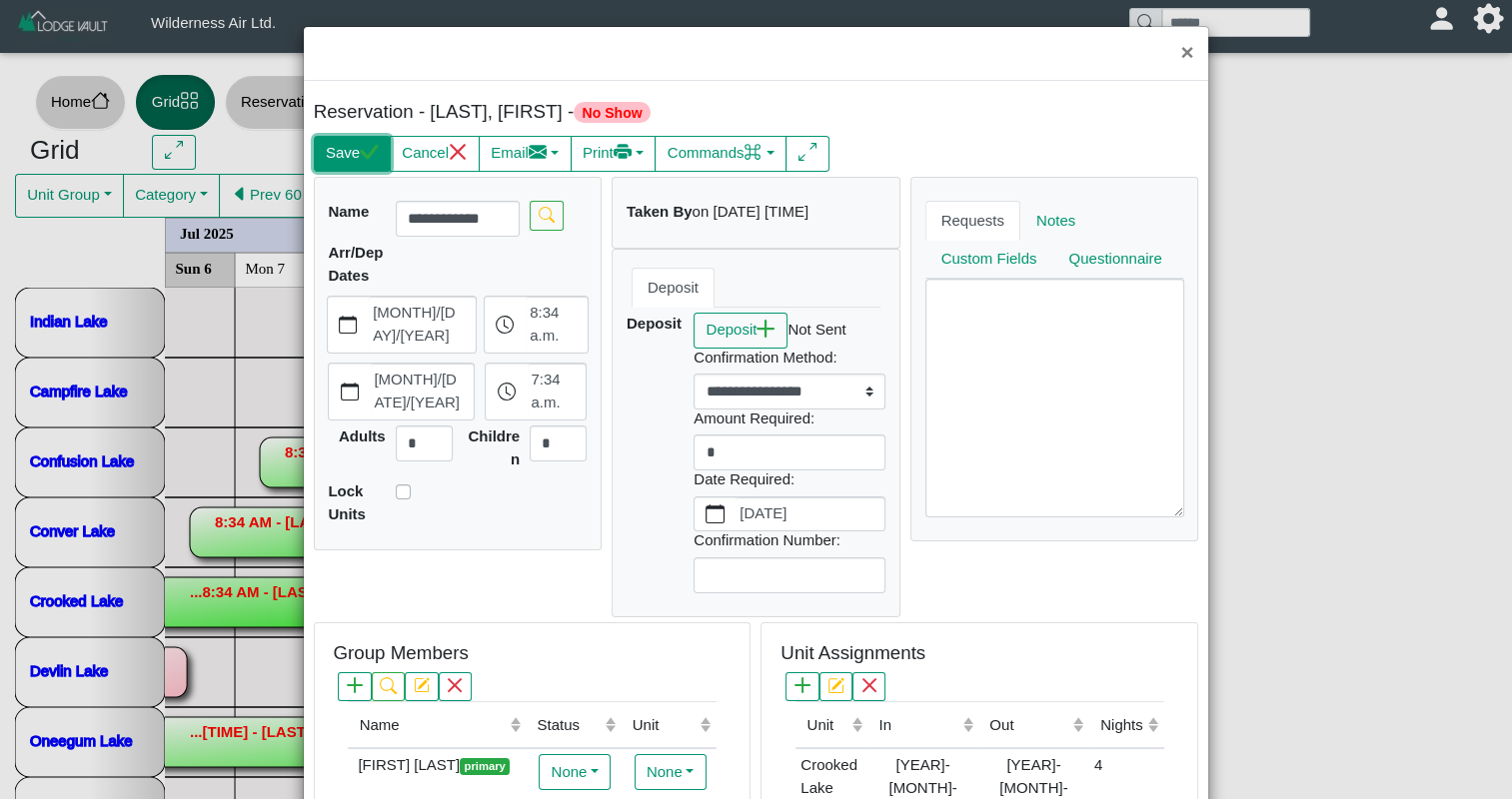 click on "Save" at bounding box center (352, 154) 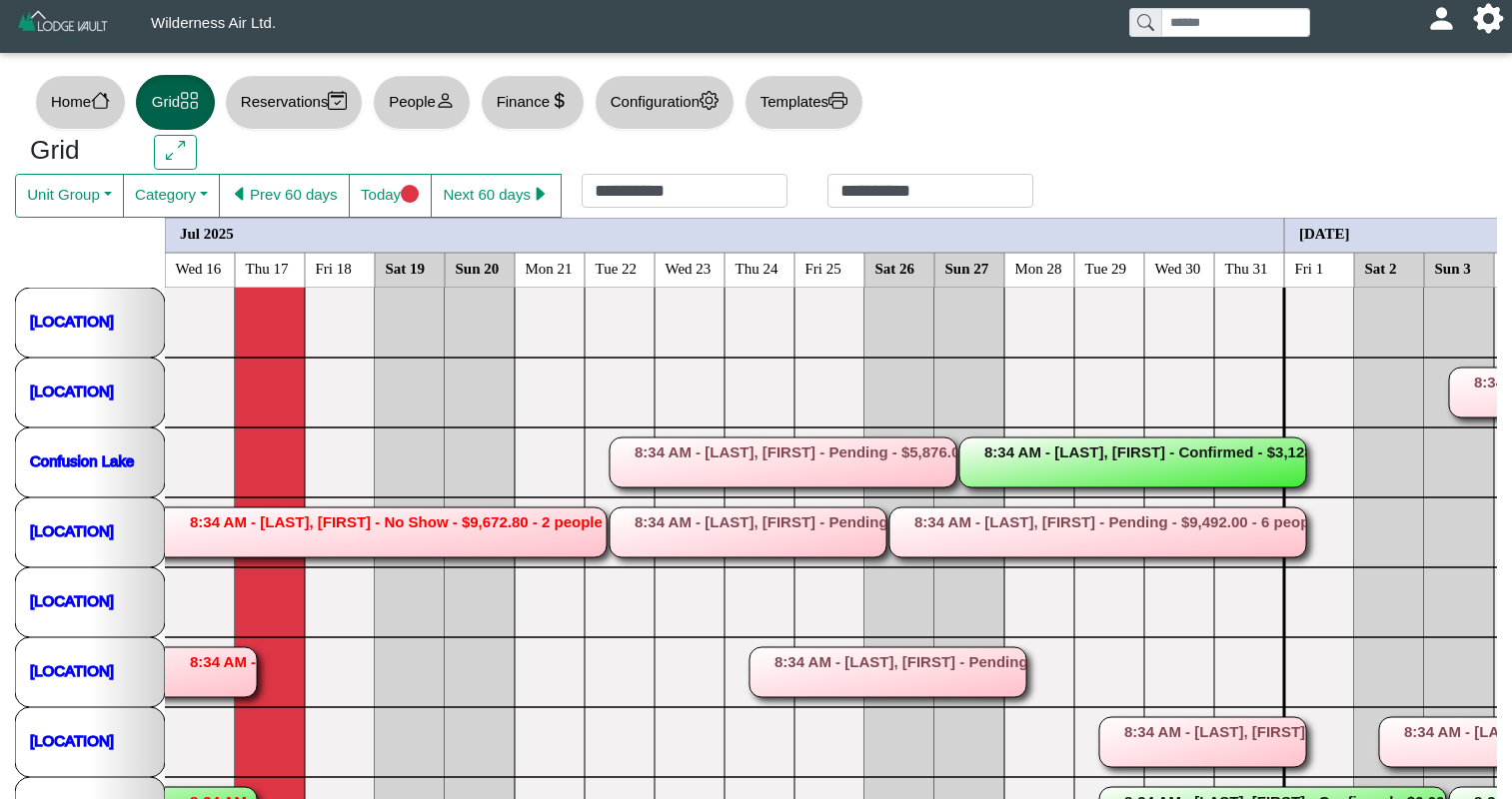 scroll, scrollTop: 0, scrollLeft: 0, axis: both 